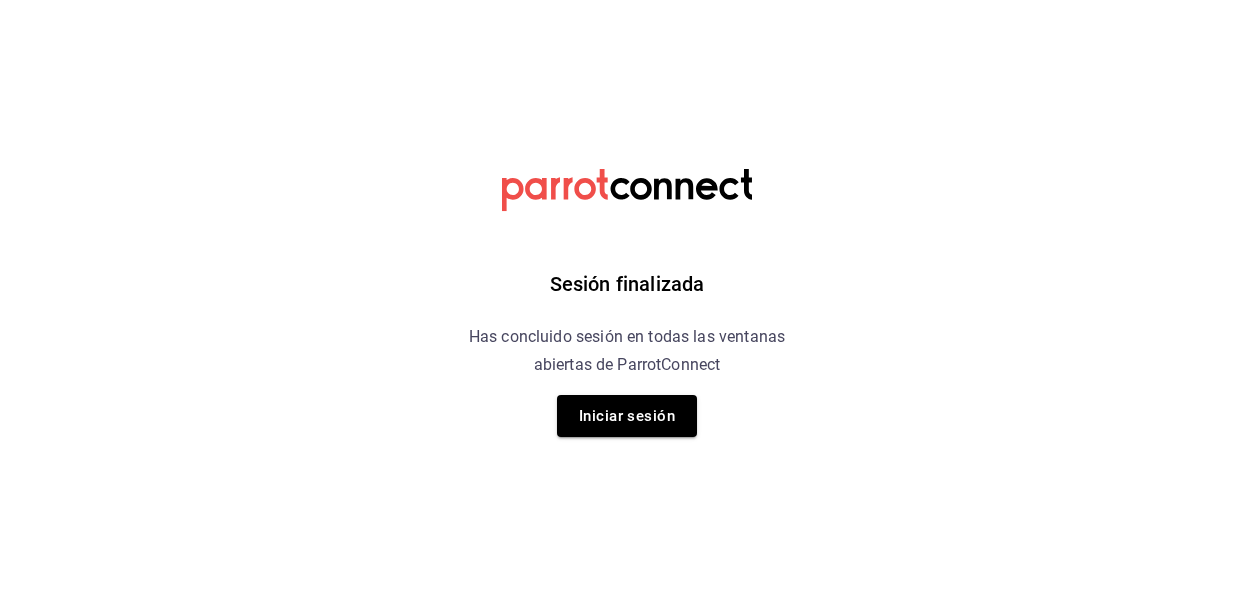 scroll, scrollTop: 0, scrollLeft: 0, axis: both 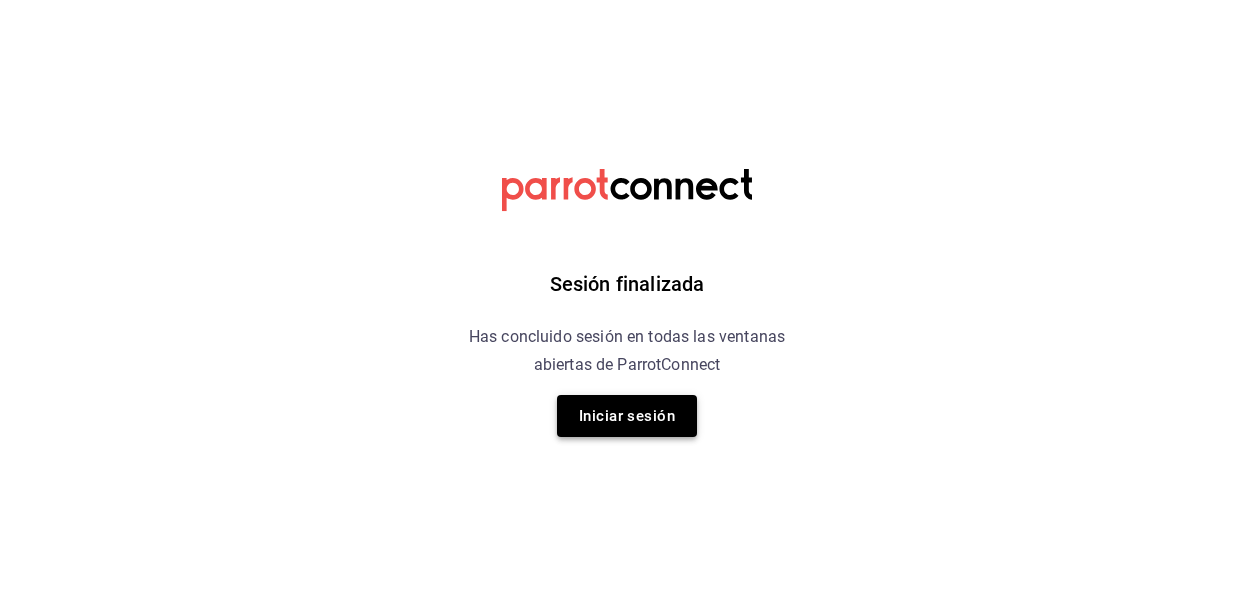 click on "Iniciar sesión" at bounding box center [627, 416] 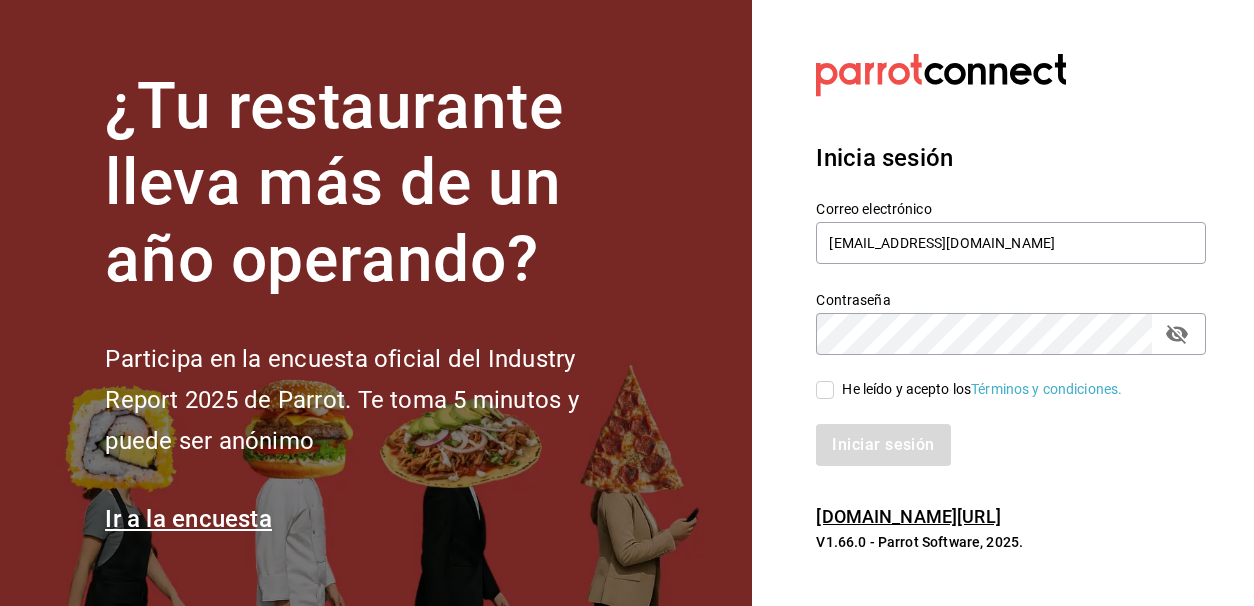 click on "He leído y acepto los  Términos y condiciones." at bounding box center [825, 390] 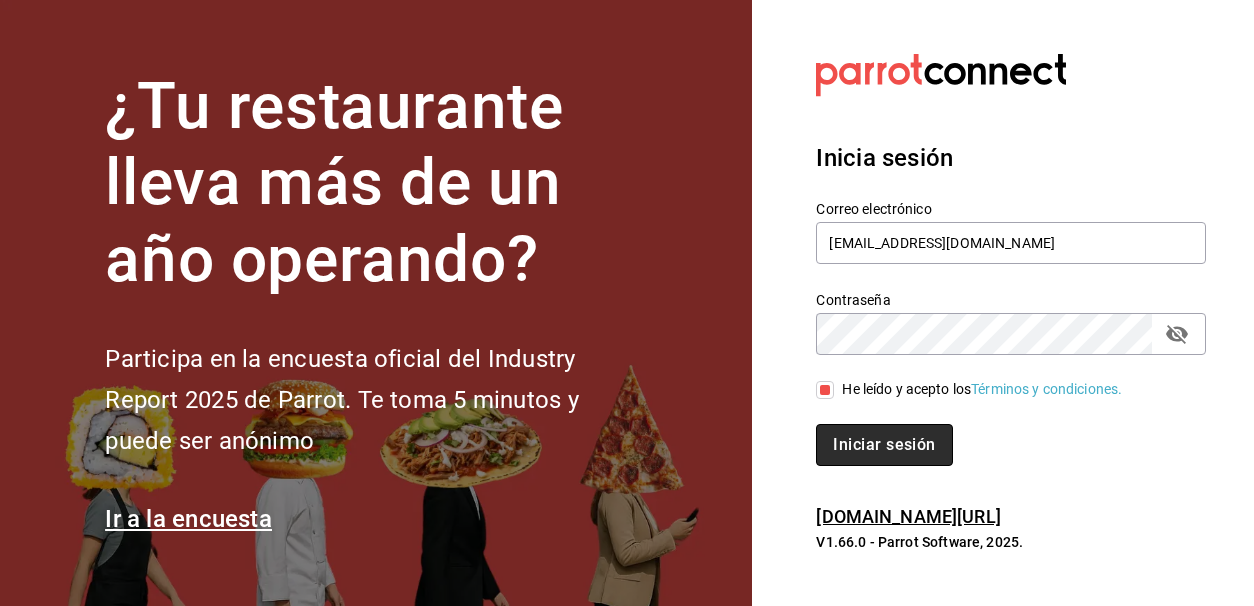 click on "Iniciar sesión" at bounding box center (884, 445) 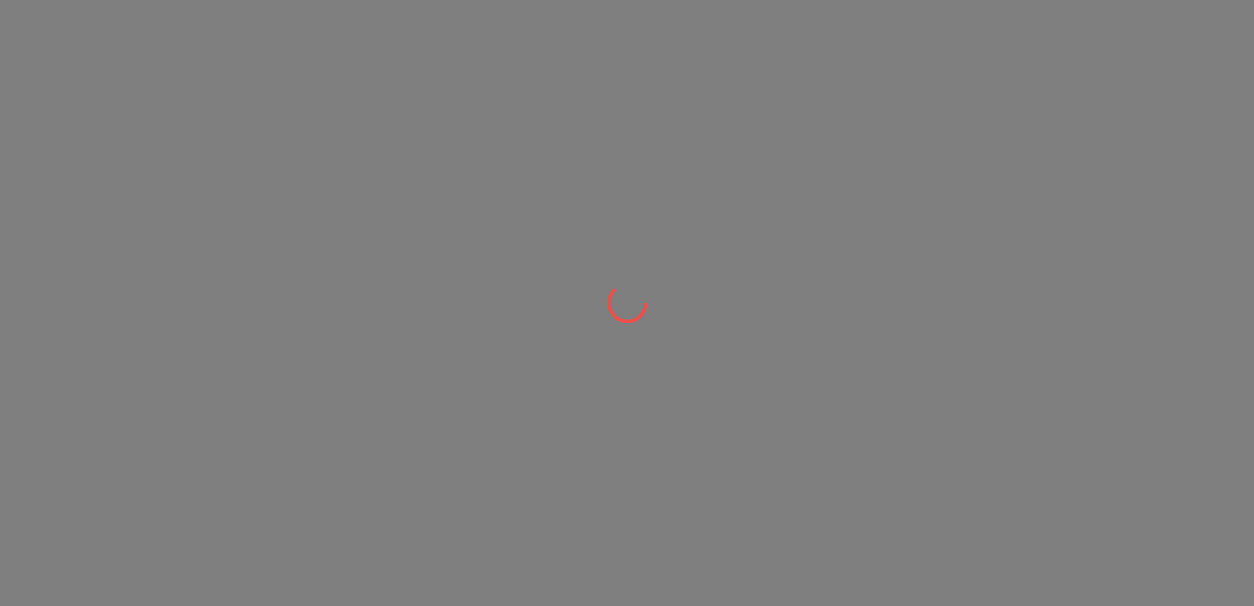scroll, scrollTop: 0, scrollLeft: 0, axis: both 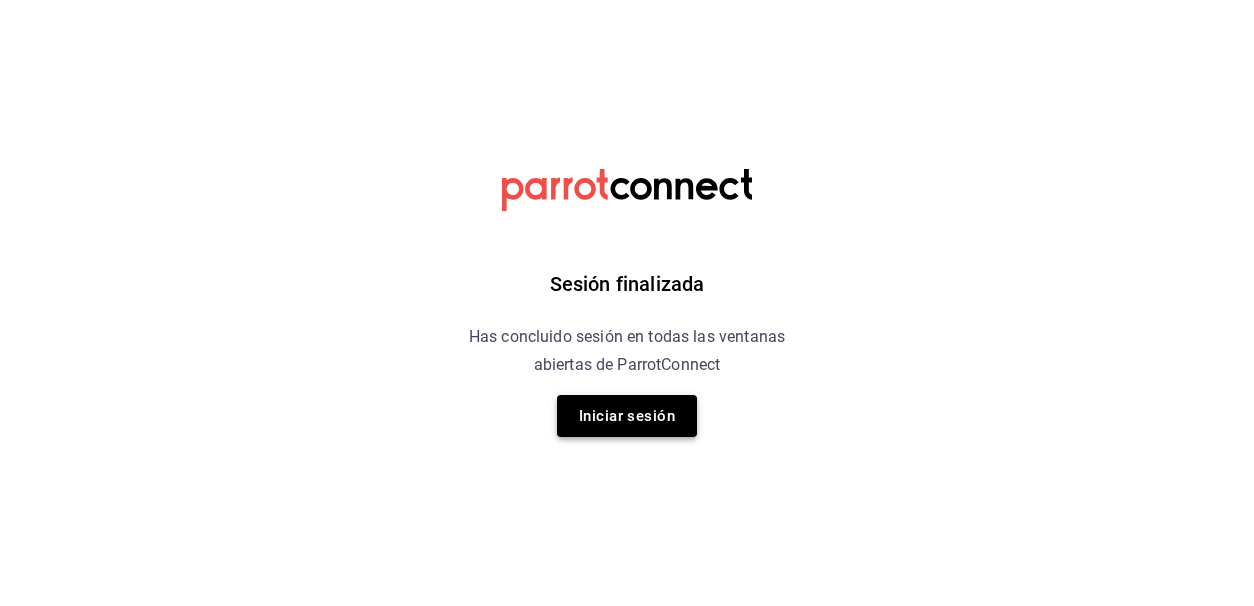 click on "Iniciar sesión" at bounding box center [627, 416] 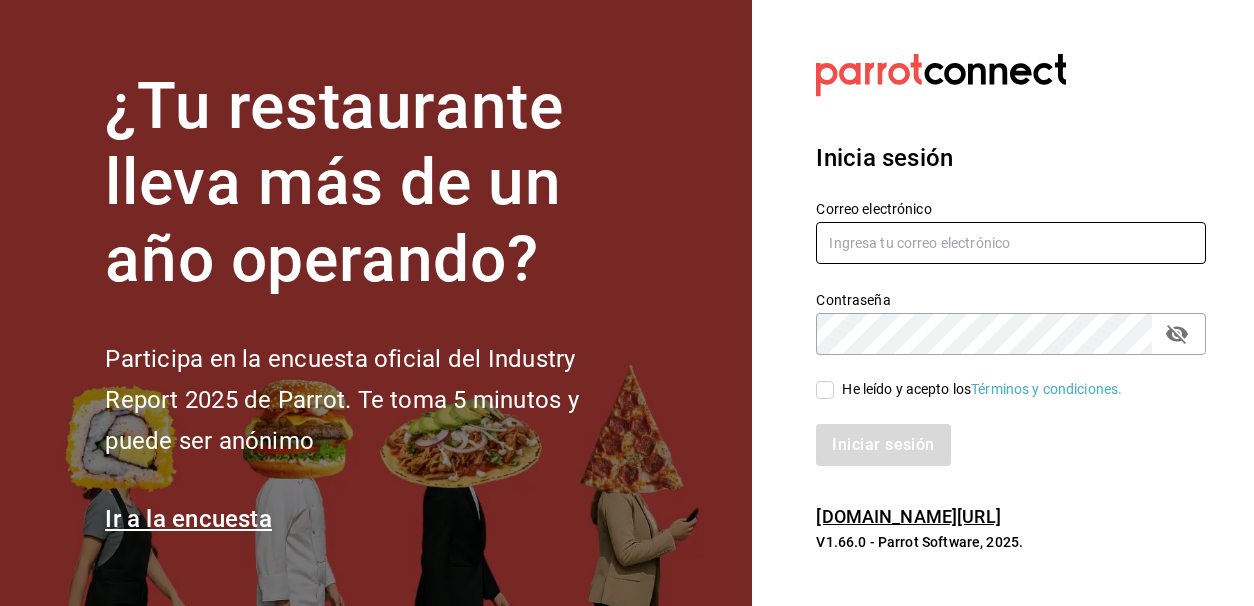 type on "lariletayf@gmail.com" 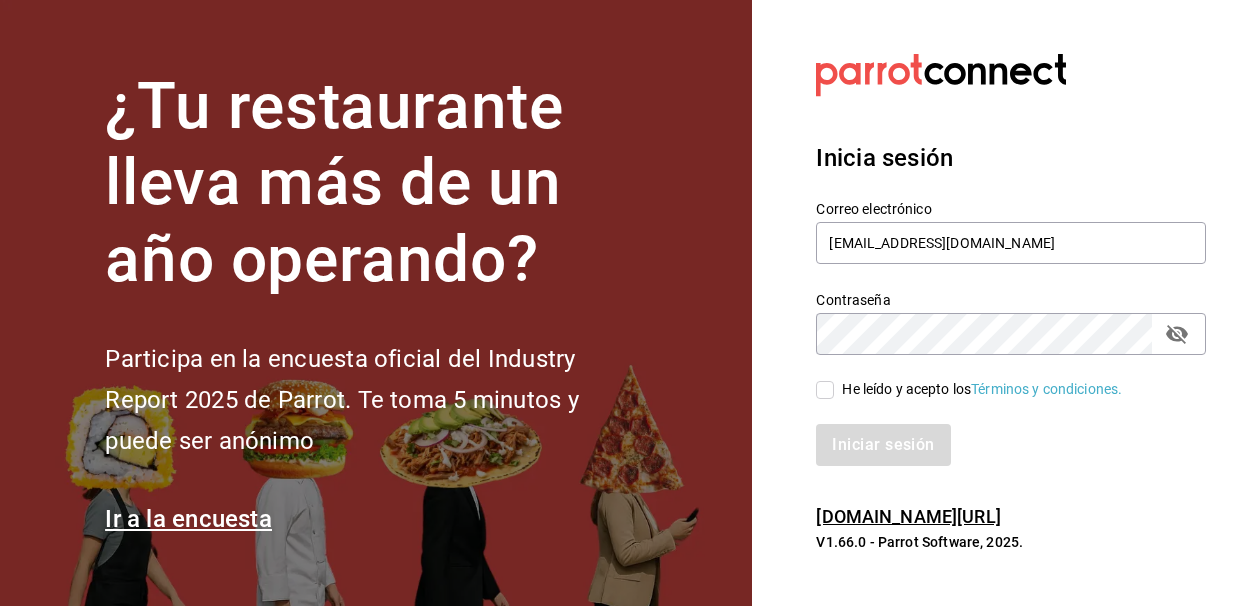 click on "He leído y acepto los  Términos y condiciones." at bounding box center (825, 390) 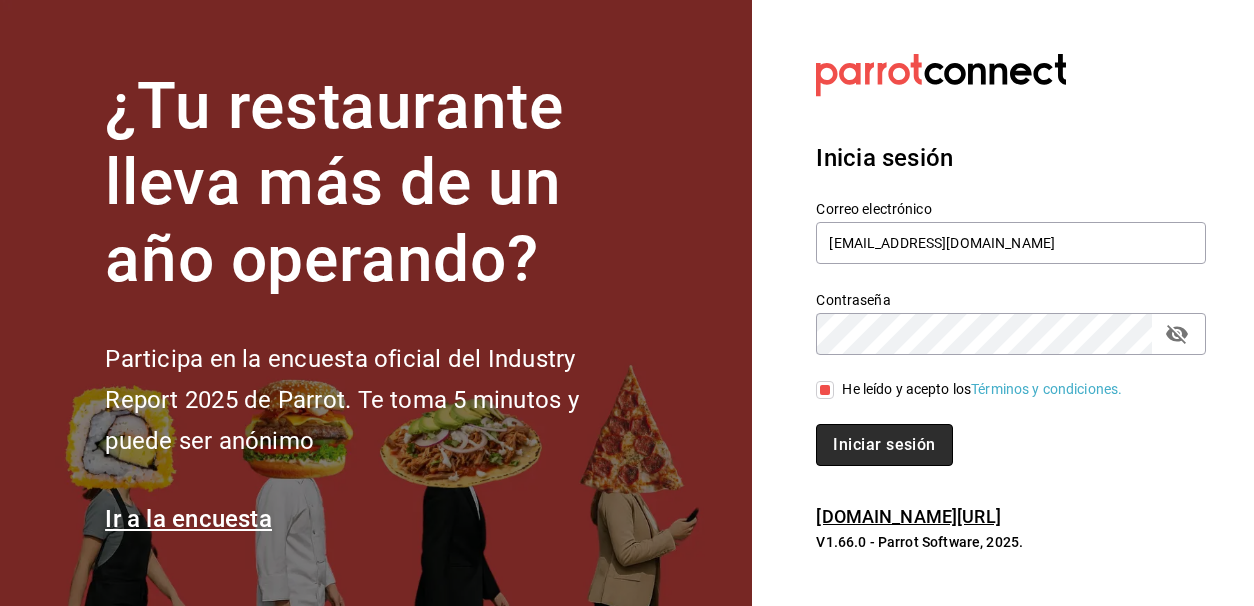 click on "Iniciar sesión" at bounding box center [884, 445] 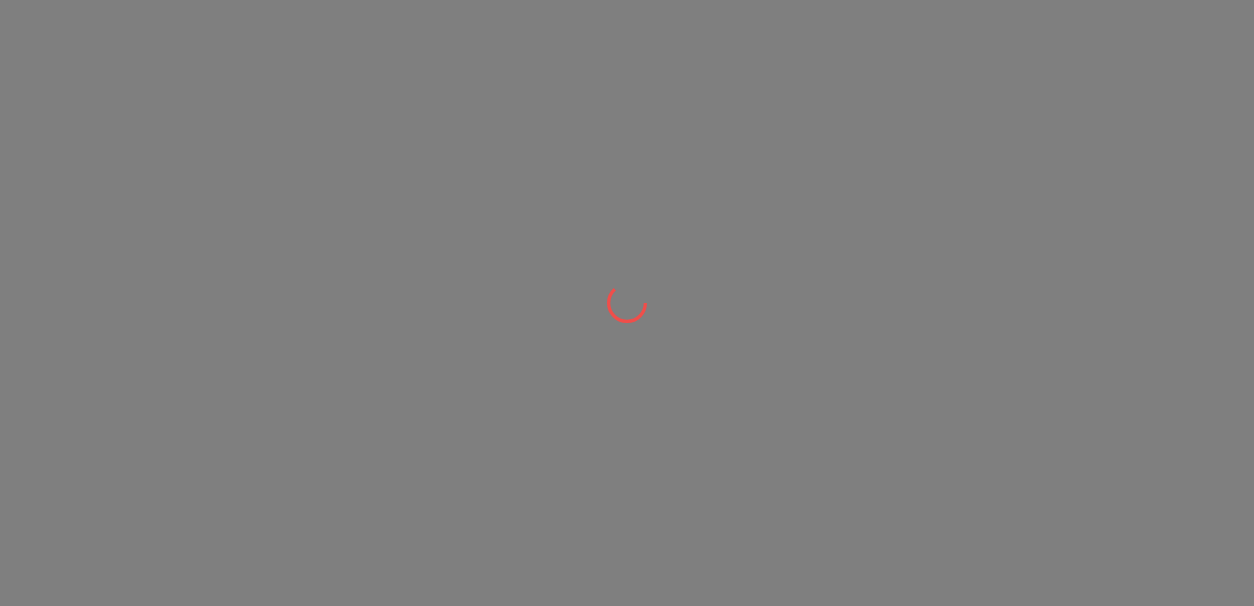 scroll, scrollTop: 0, scrollLeft: 0, axis: both 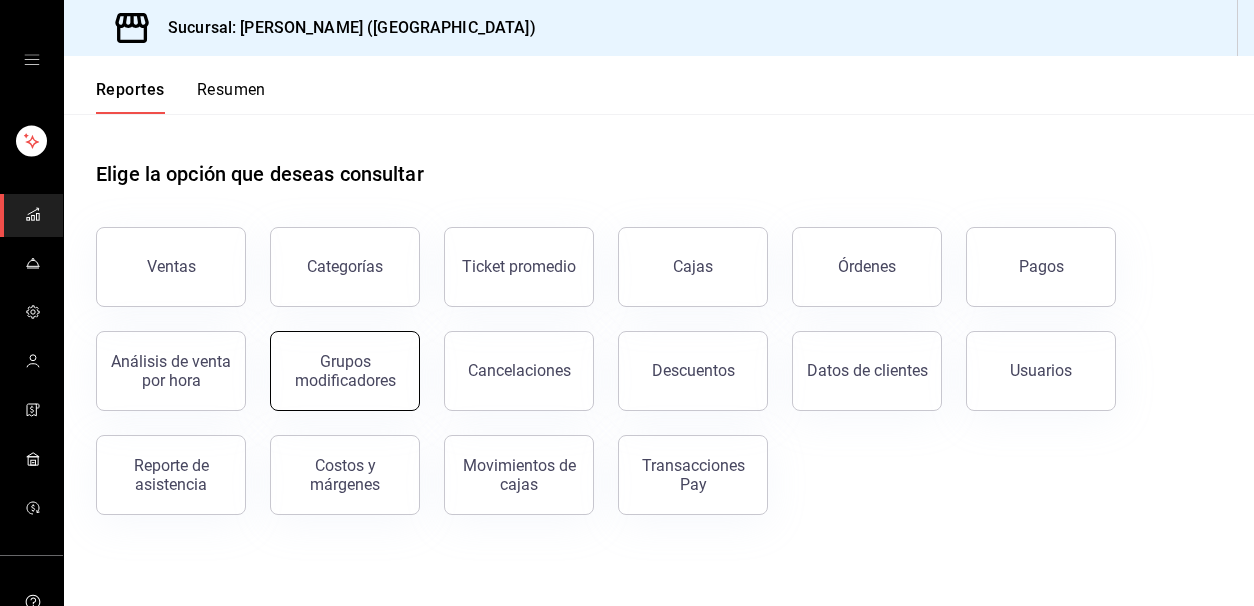click on "Grupos modificadores" at bounding box center (333, 359) 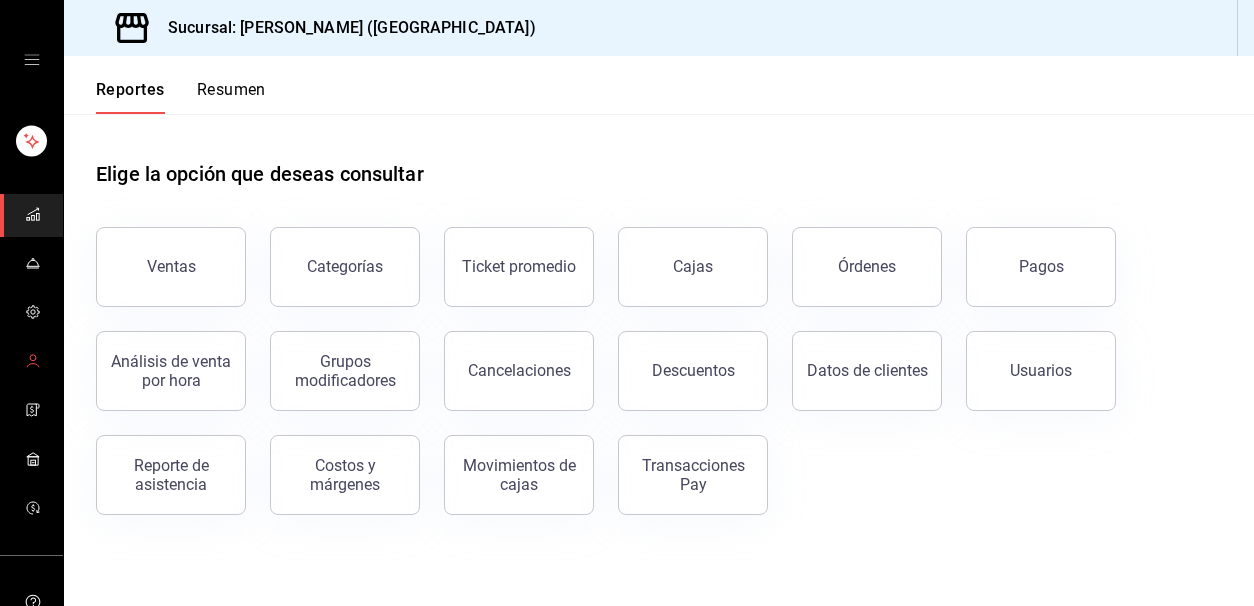 click 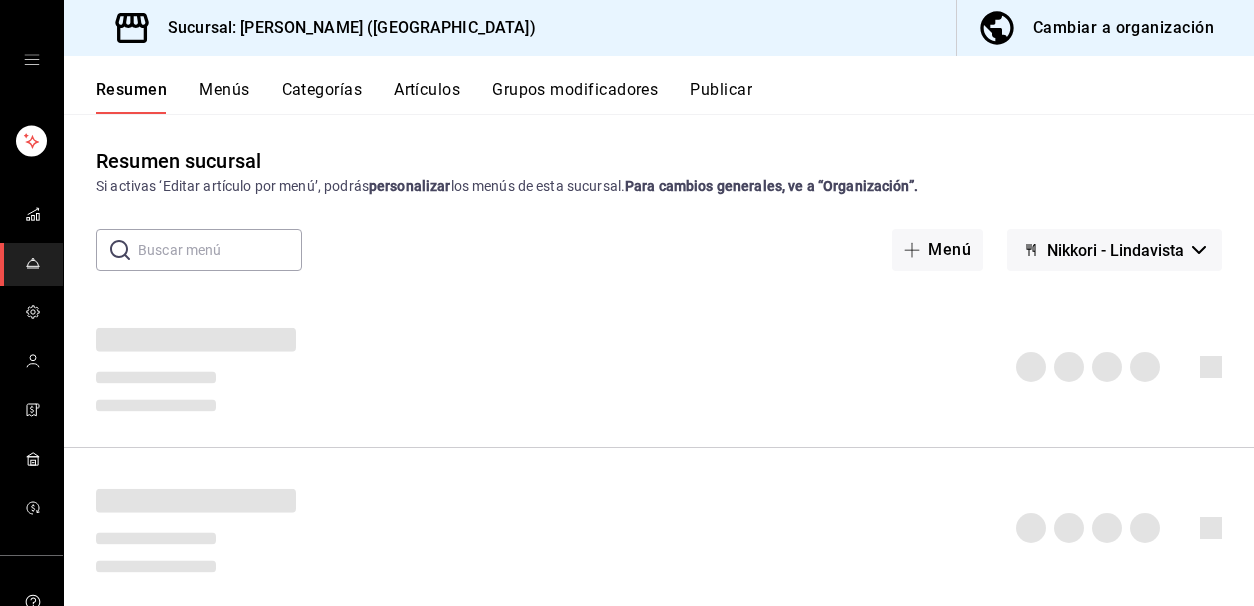 click on "Cambiar a organización" at bounding box center [1123, 28] 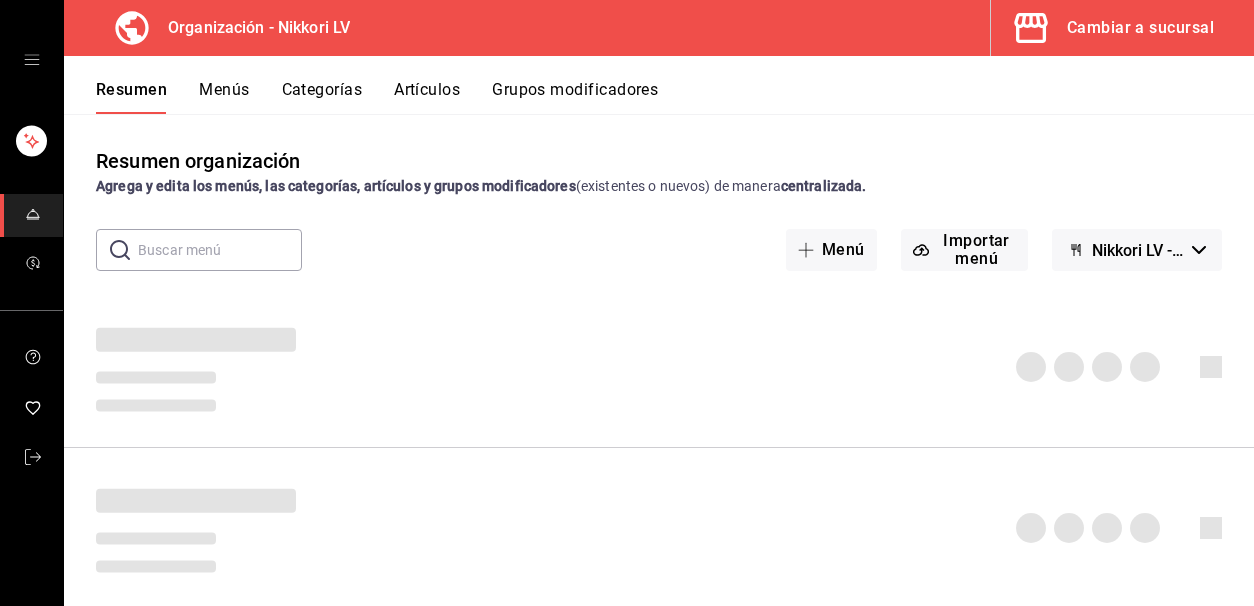 click on "Grupos modificadores" at bounding box center (575, 97) 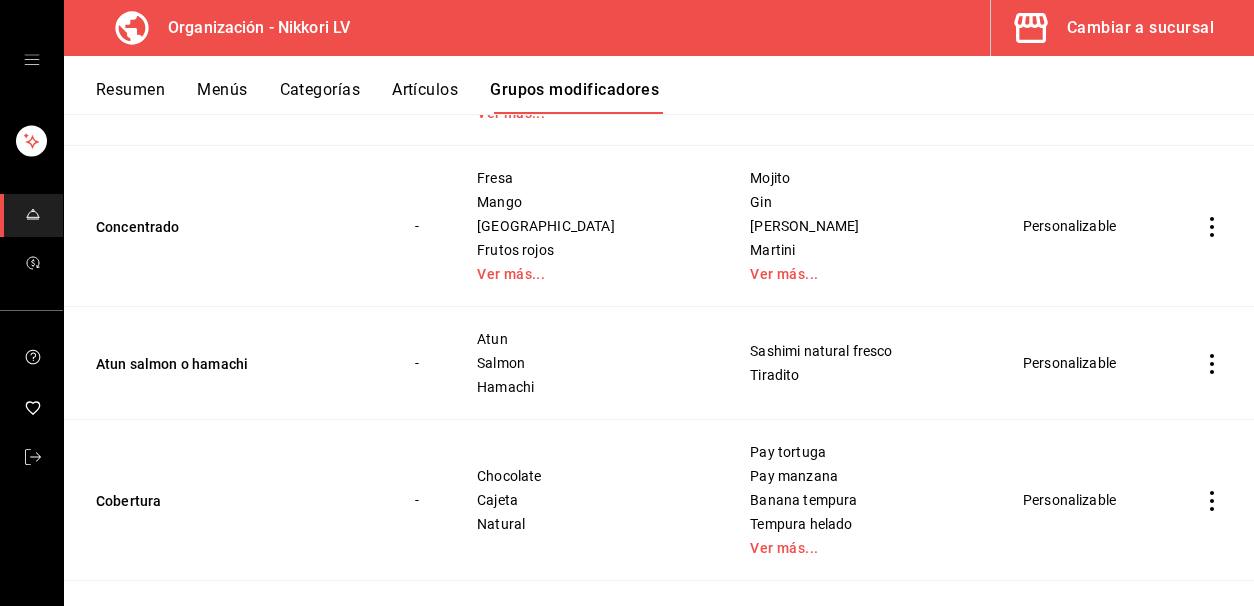 scroll, scrollTop: 1618, scrollLeft: 0, axis: vertical 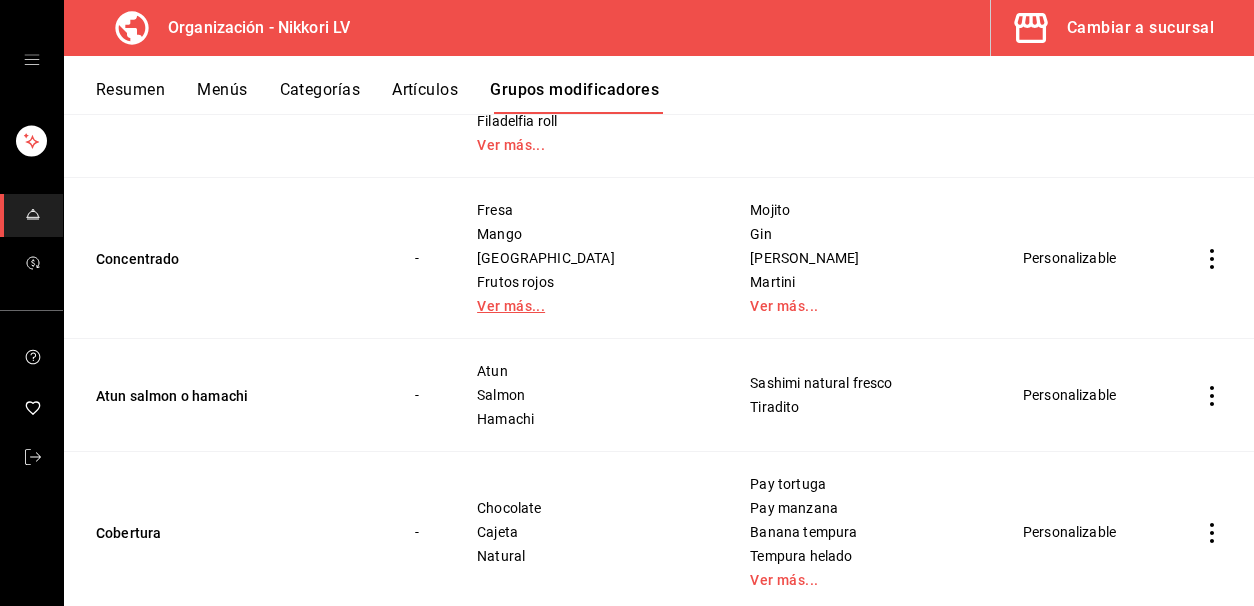 click on "Ver más..." at bounding box center [588, 306] 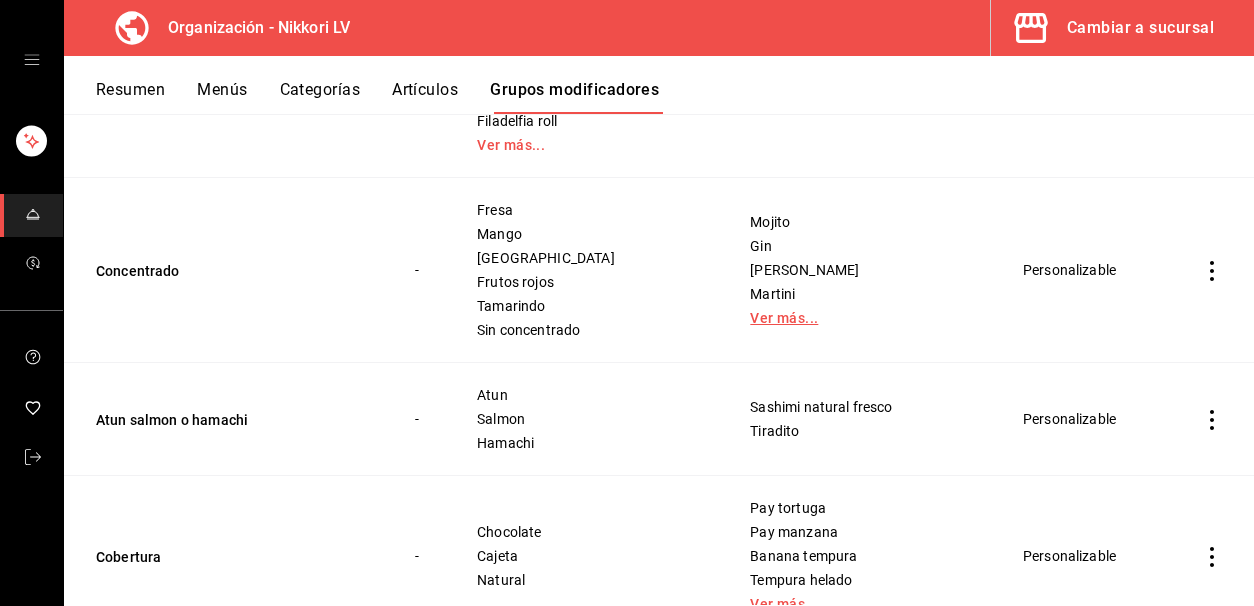 click on "Ver más..." at bounding box center (862, 318) 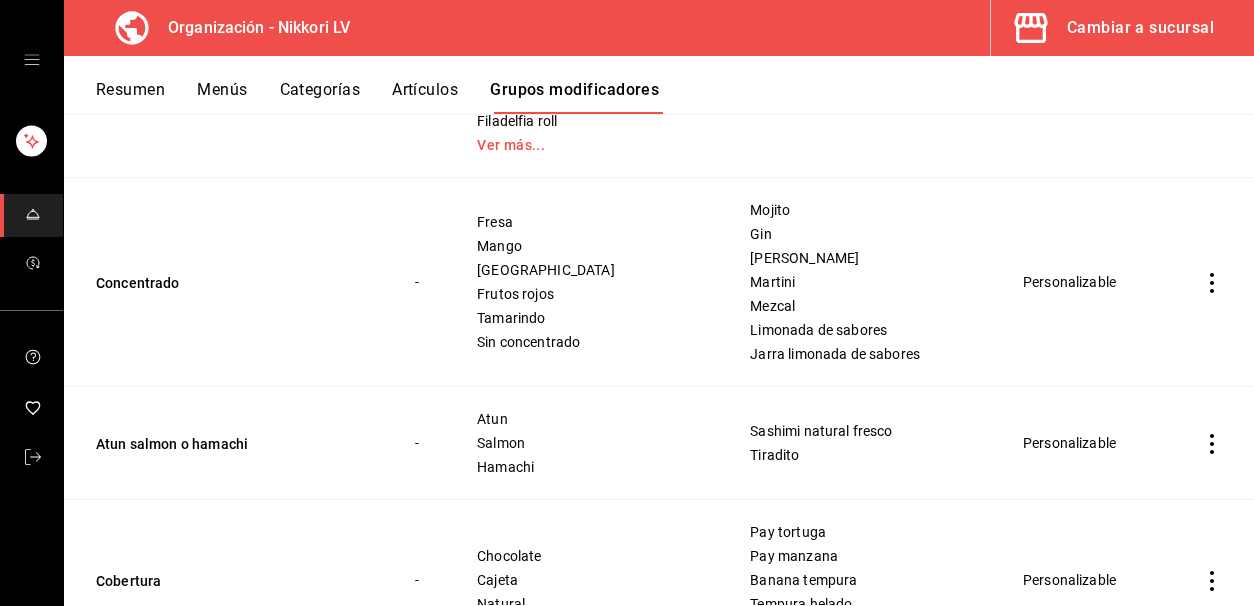 click 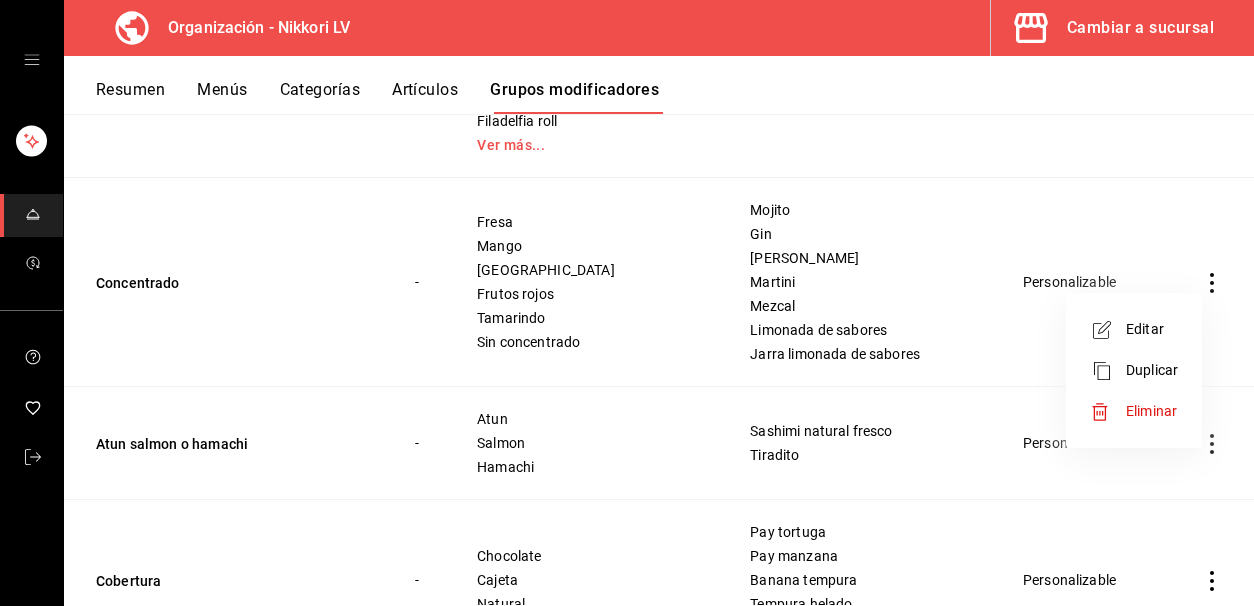 click on "Editar" at bounding box center [1152, 329] 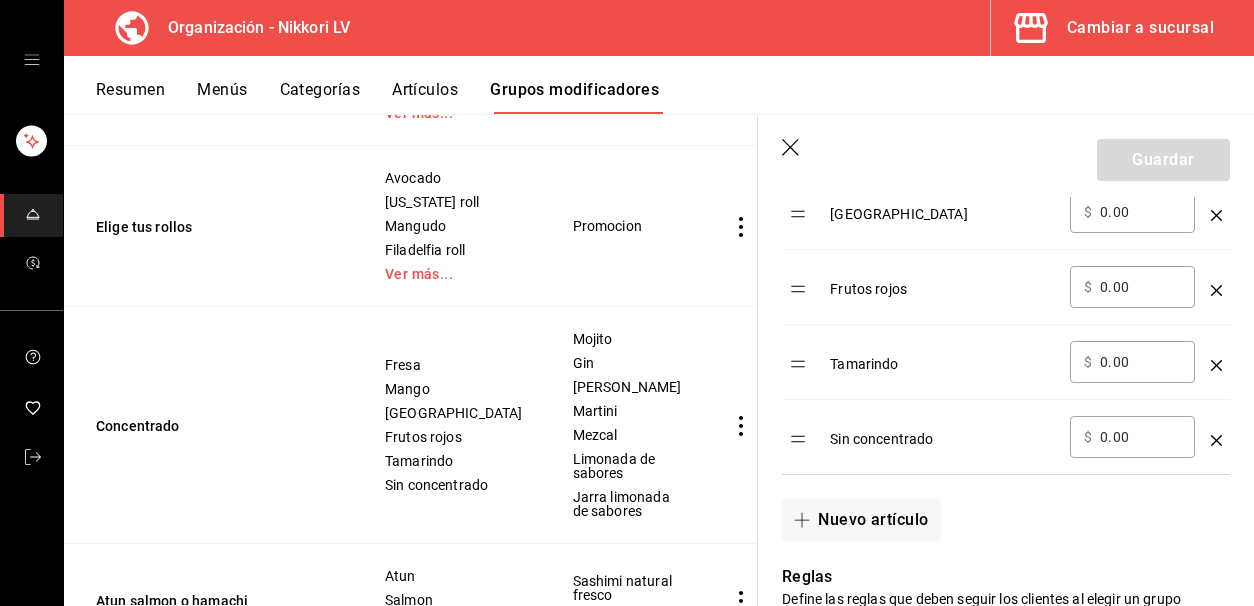 scroll, scrollTop: 936, scrollLeft: 0, axis: vertical 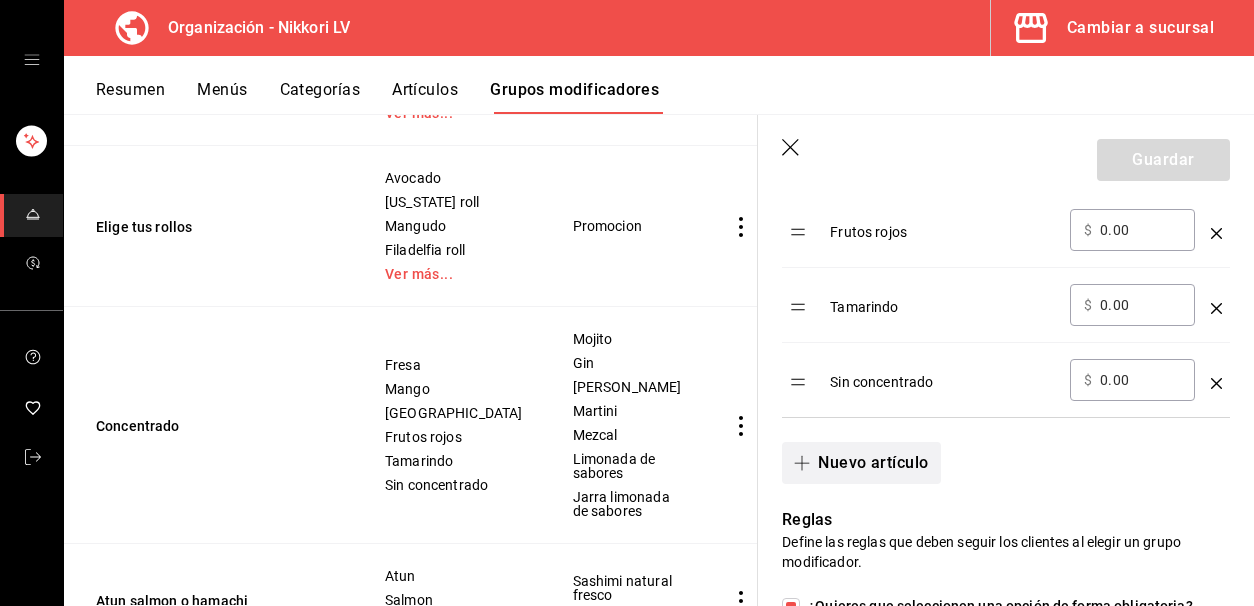 click on "Nuevo artículo" at bounding box center [861, 463] 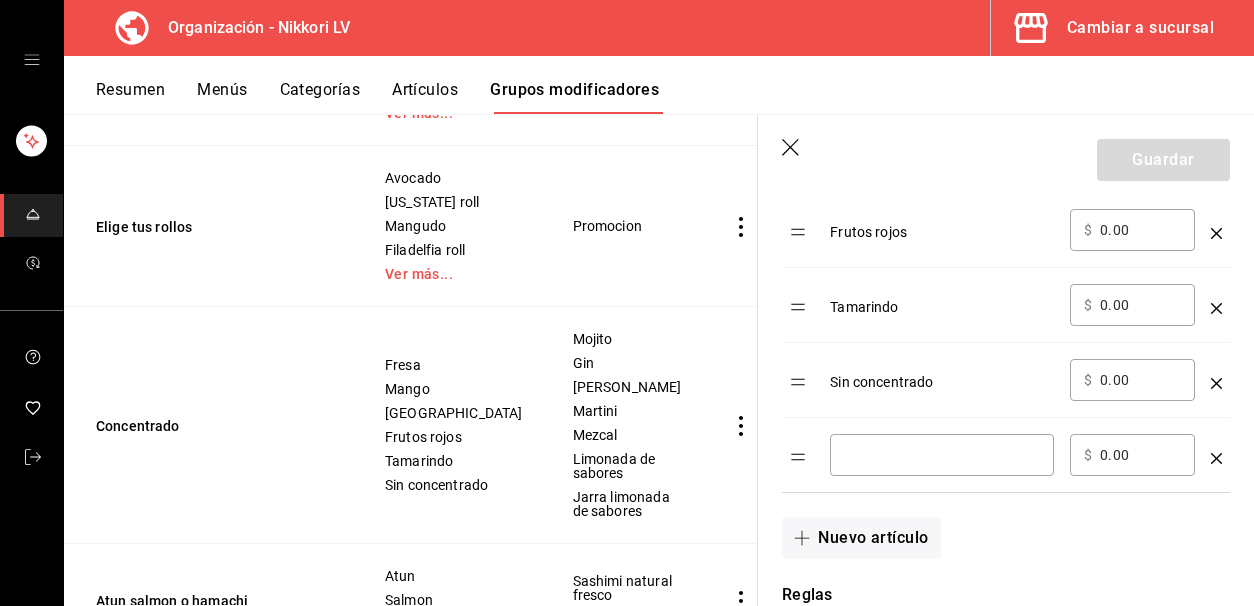 click at bounding box center (942, 455) 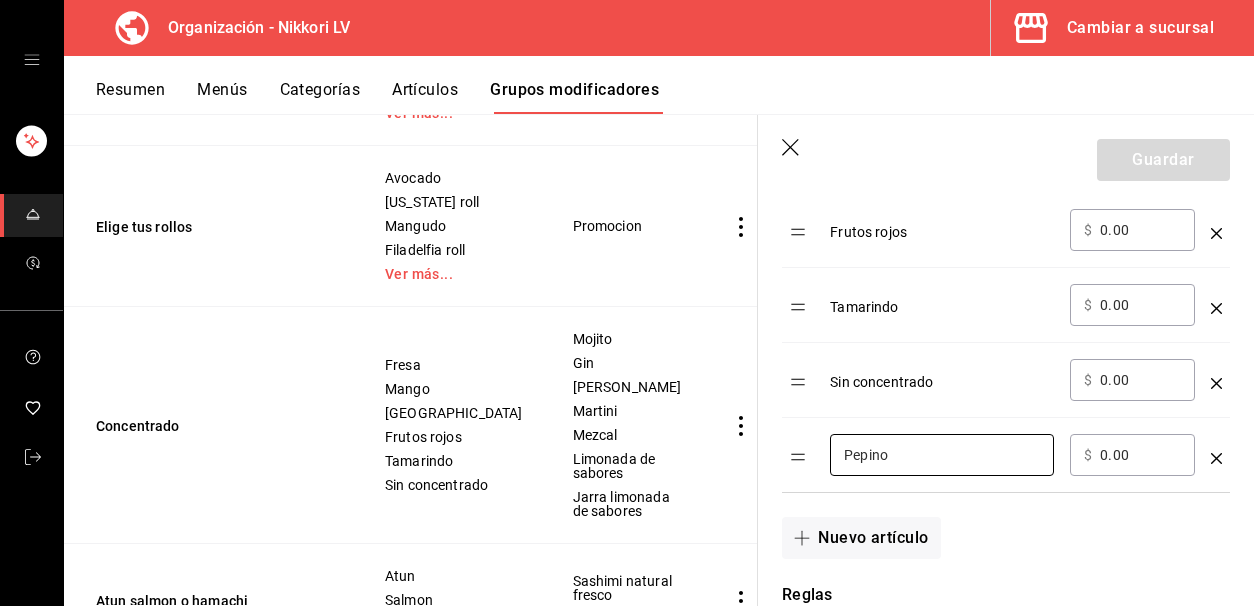 type on "Pepino" 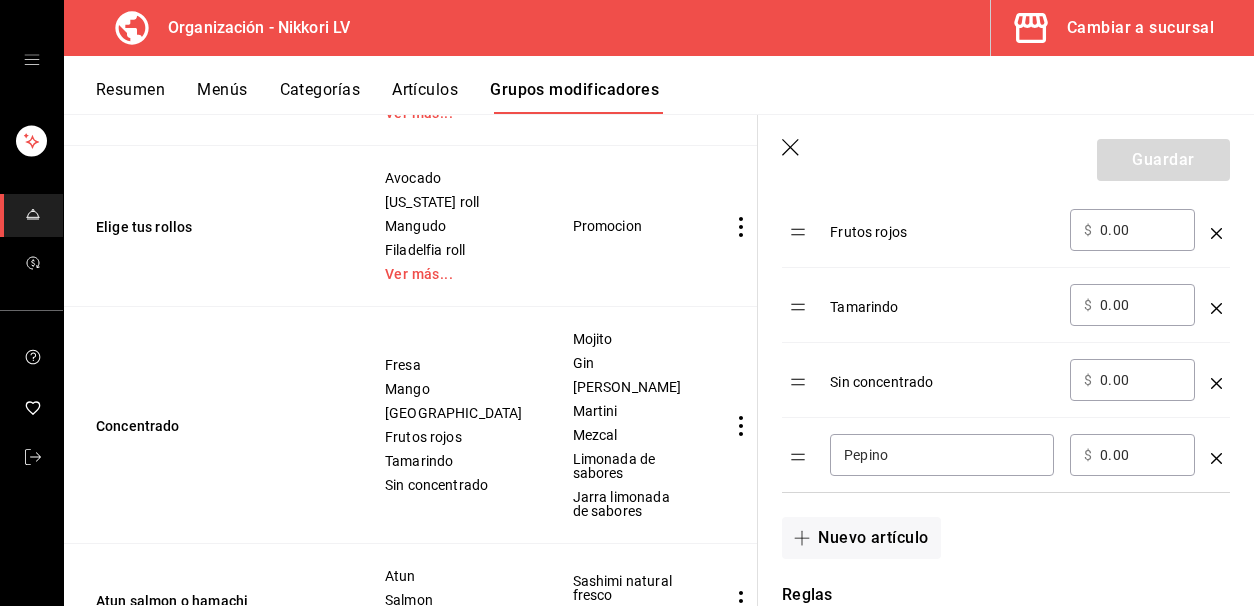 click on "Nuevo artículo" at bounding box center [994, 526] 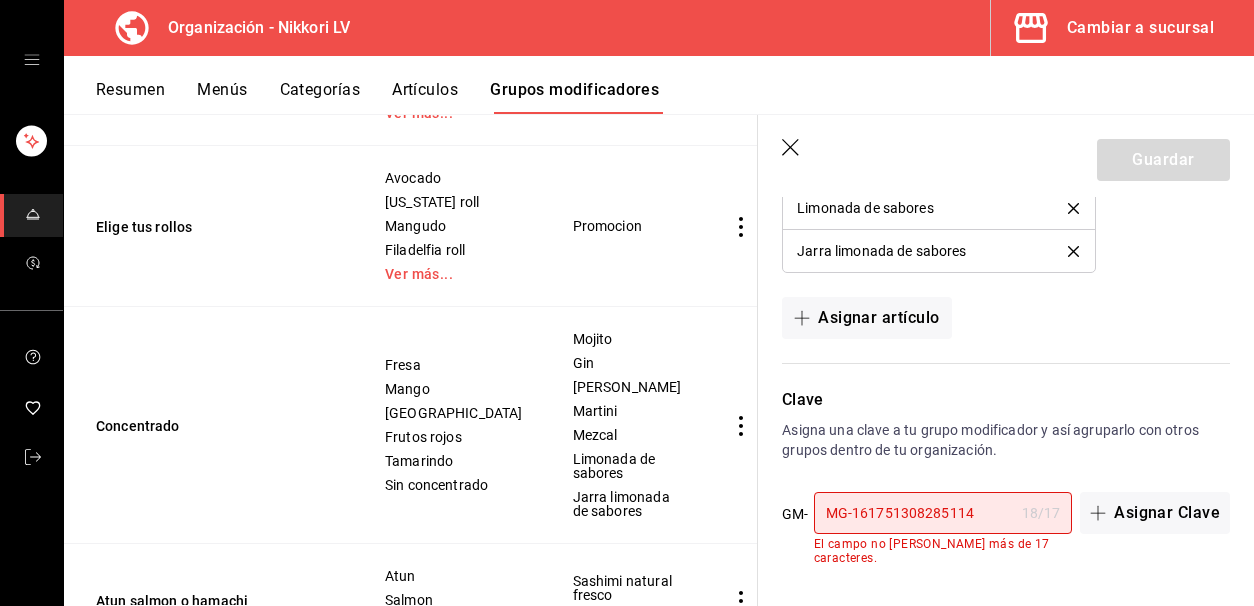 scroll, scrollTop: 2011, scrollLeft: 0, axis: vertical 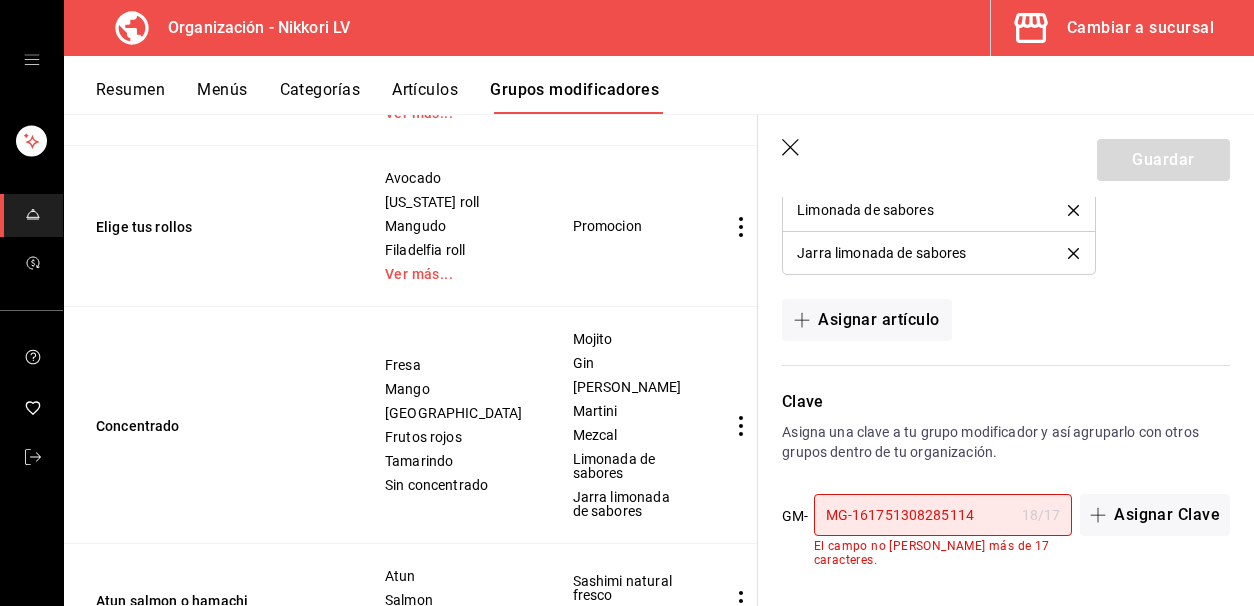 click on "MG-161751308285114" at bounding box center [914, 515] 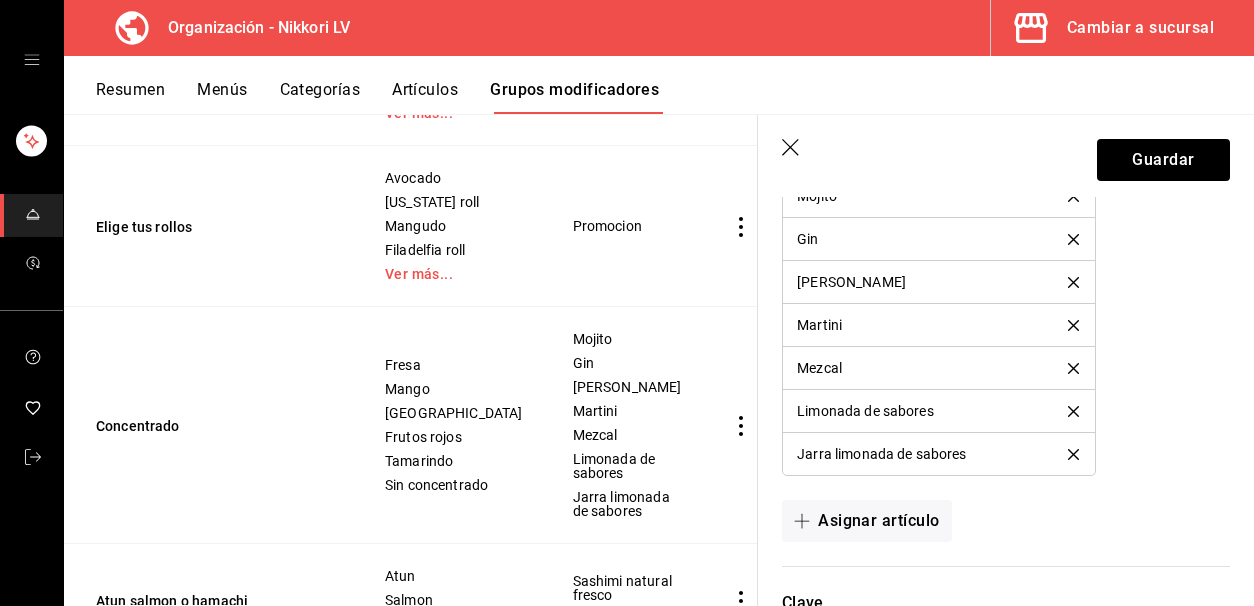 scroll, scrollTop: 1795, scrollLeft: 0, axis: vertical 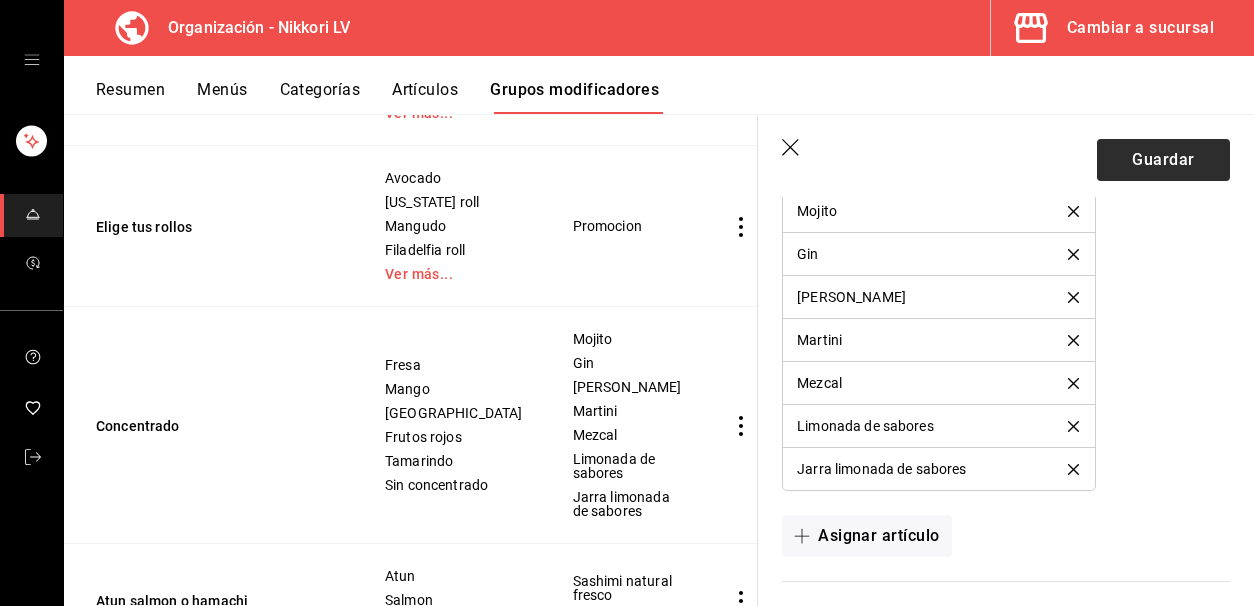 type on "MG-16175130828511" 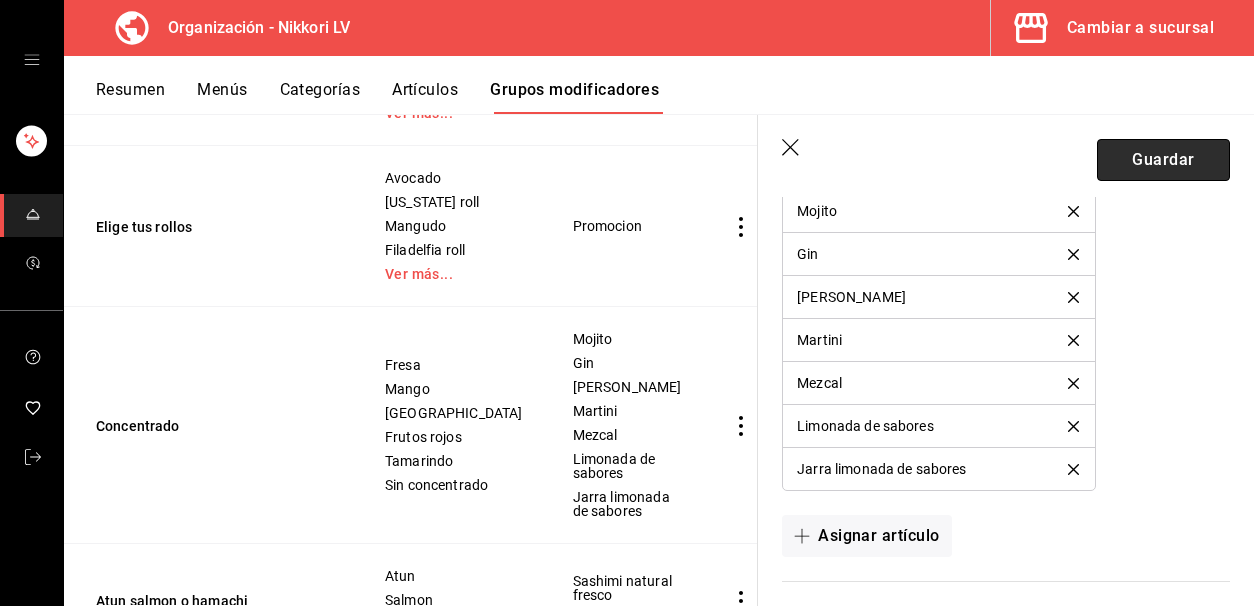 click on "Guardar" at bounding box center (1163, 160) 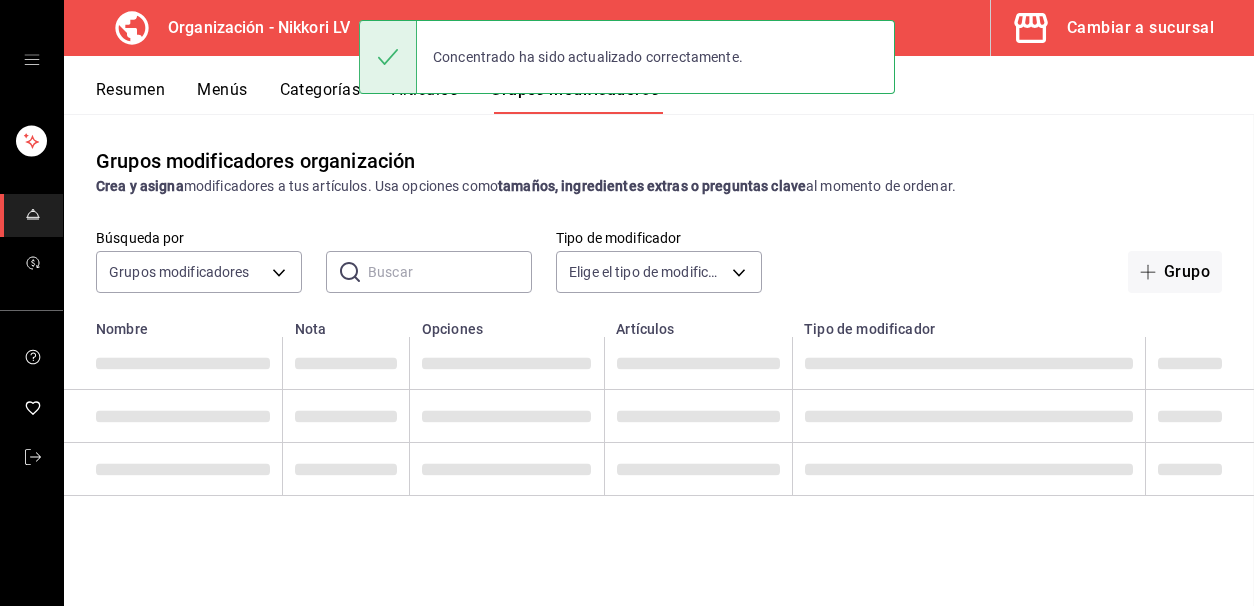 scroll, scrollTop: 0, scrollLeft: 0, axis: both 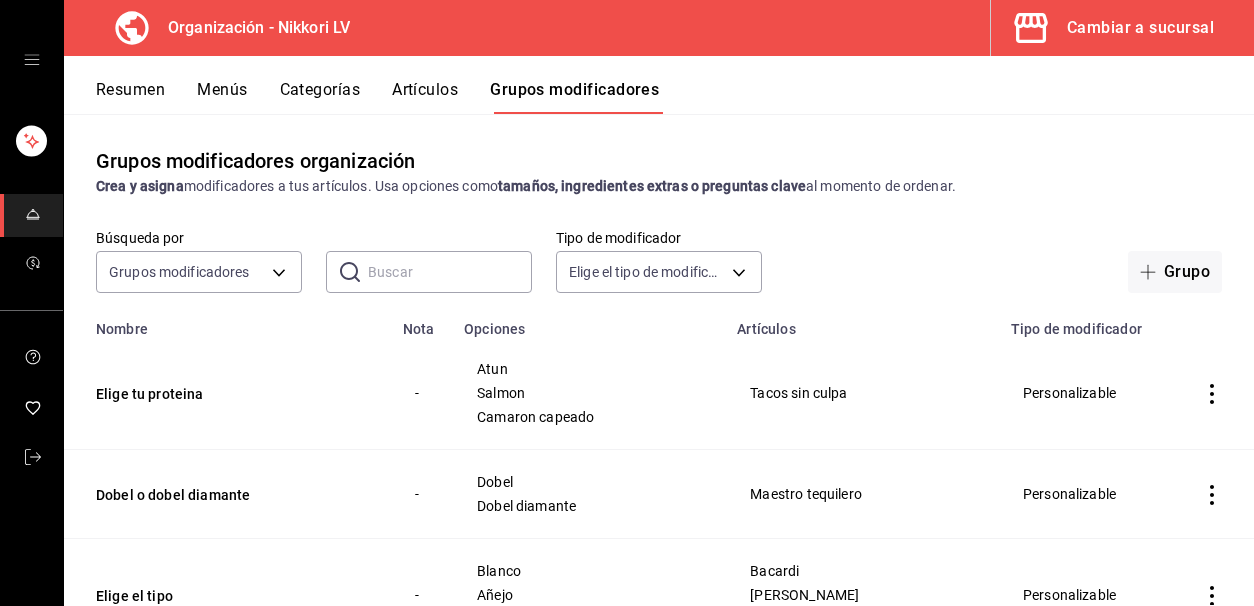 click on "Artículos" at bounding box center [425, 97] 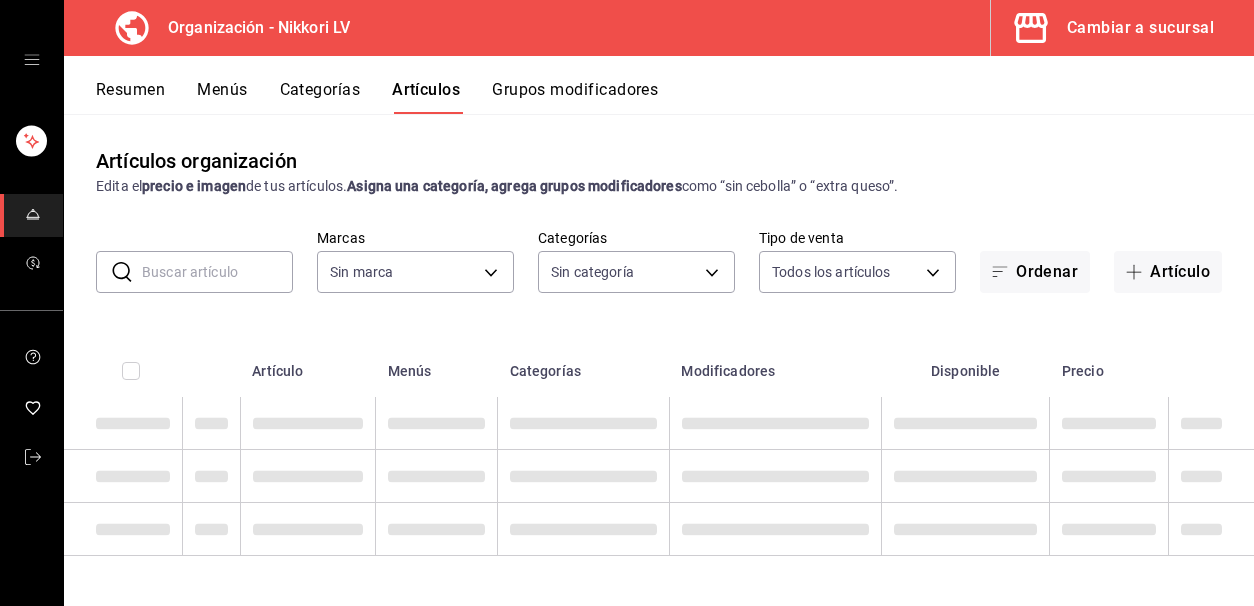 click at bounding box center (217, 272) 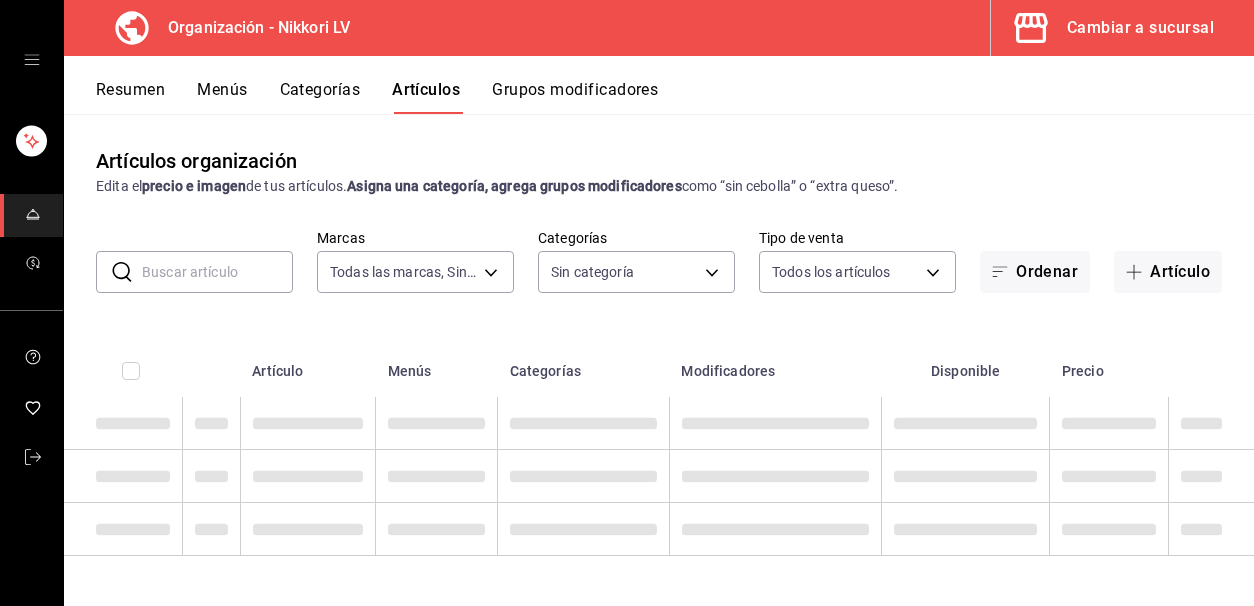 type on "s" 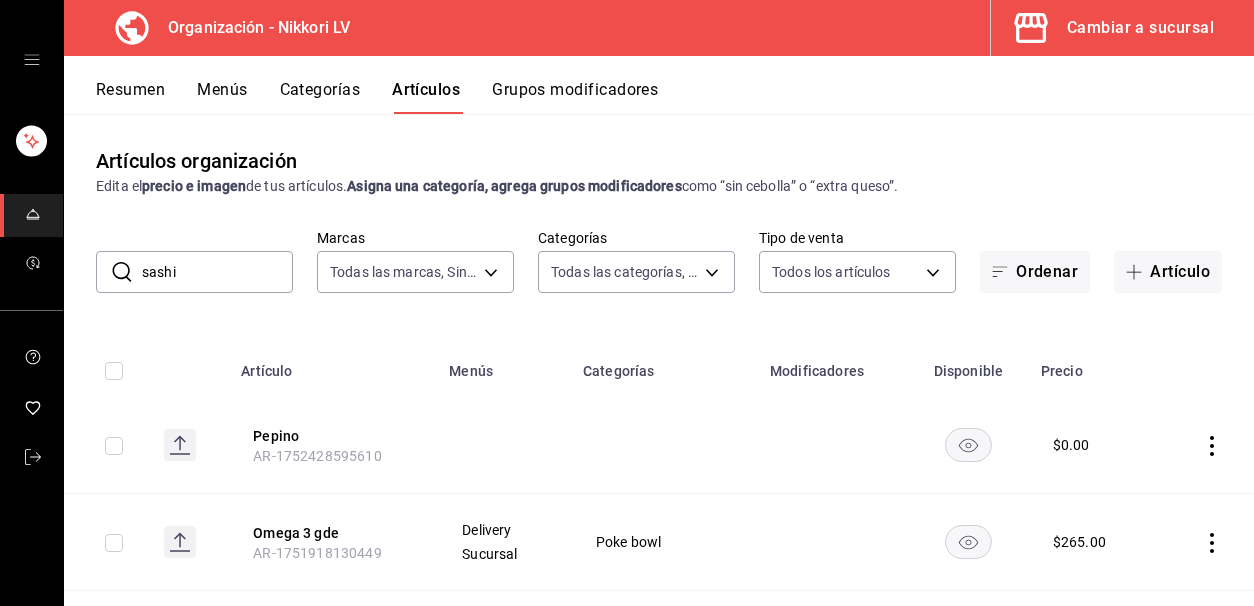 type on "sashim" 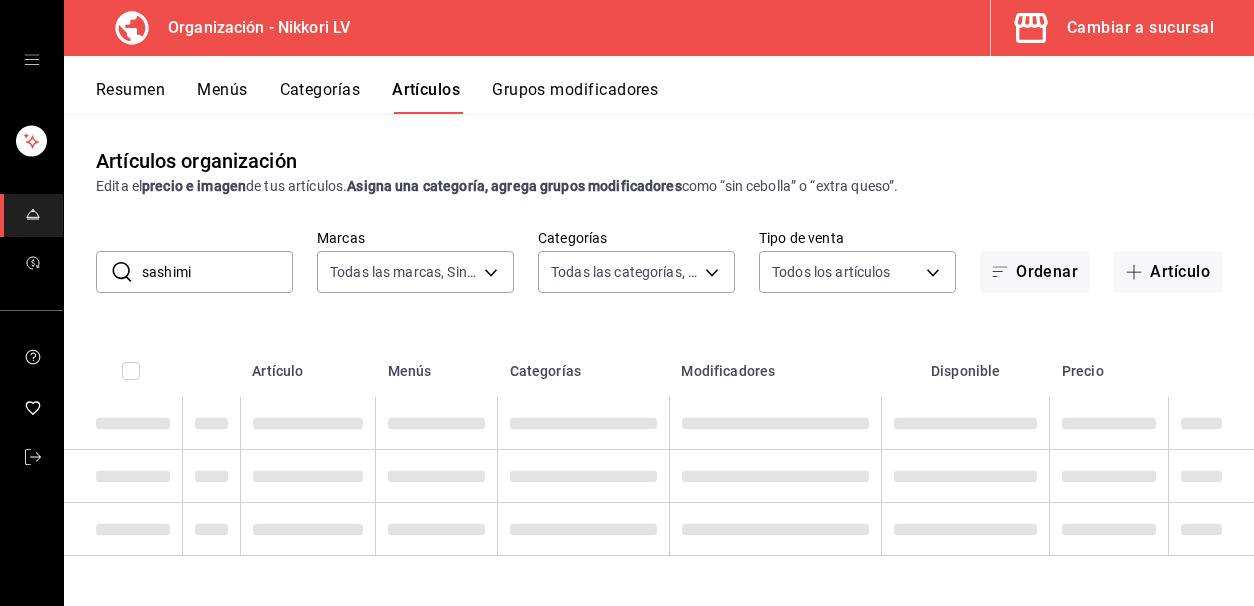 type on "sashimi" 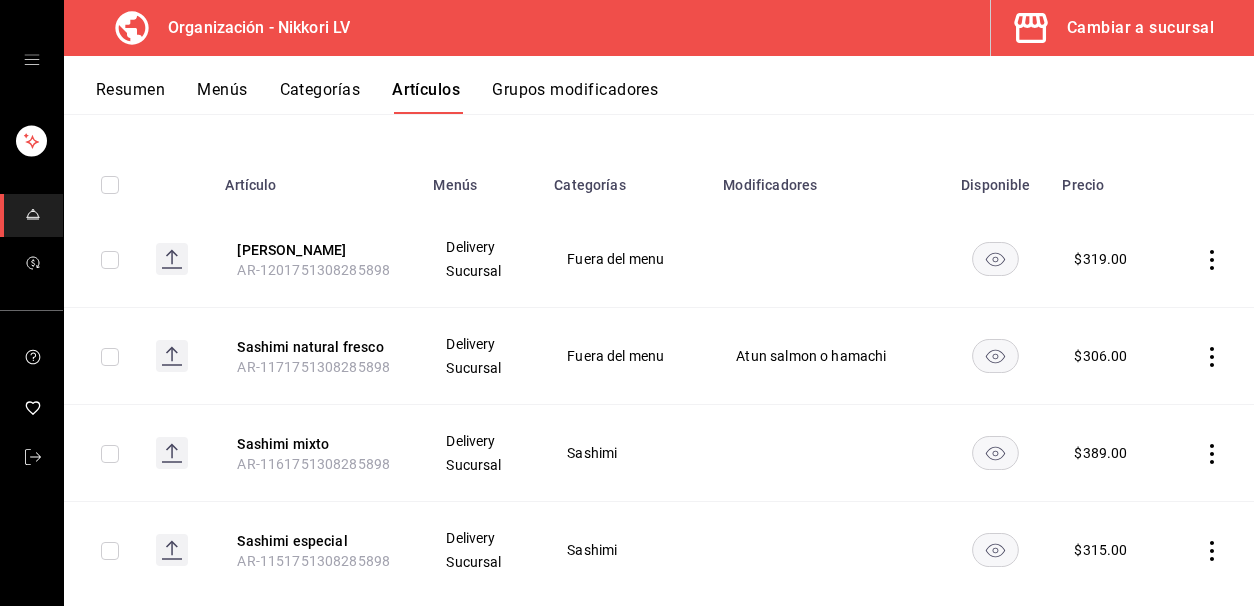 scroll, scrollTop: 227, scrollLeft: 0, axis: vertical 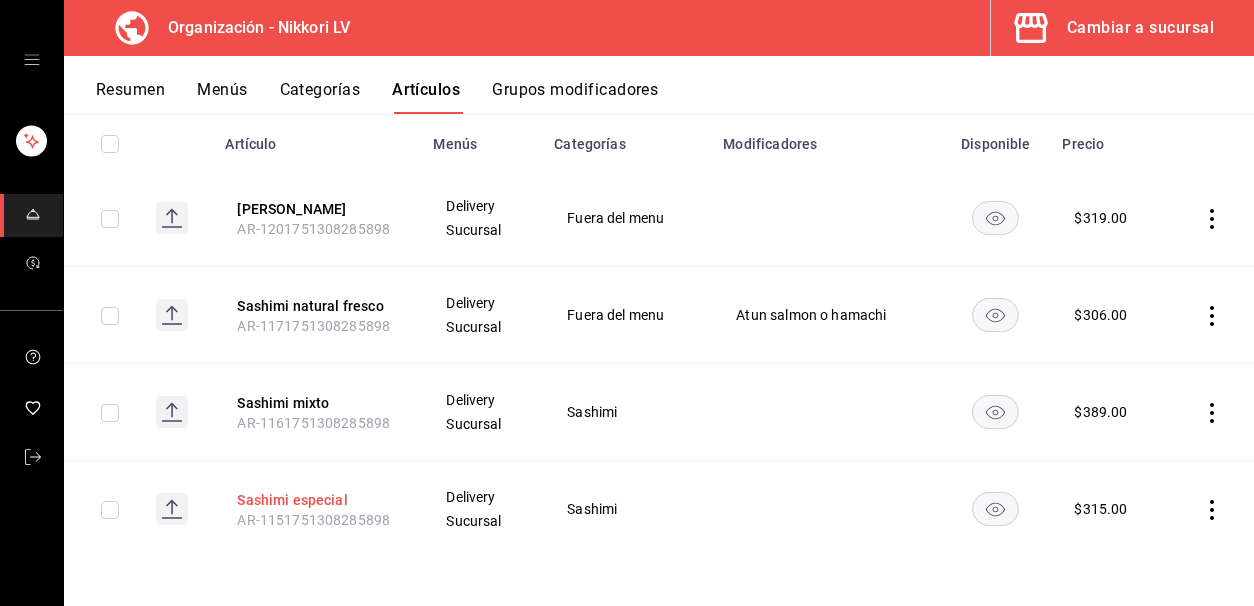 click on "Sashimi especial" at bounding box center (317, 500) 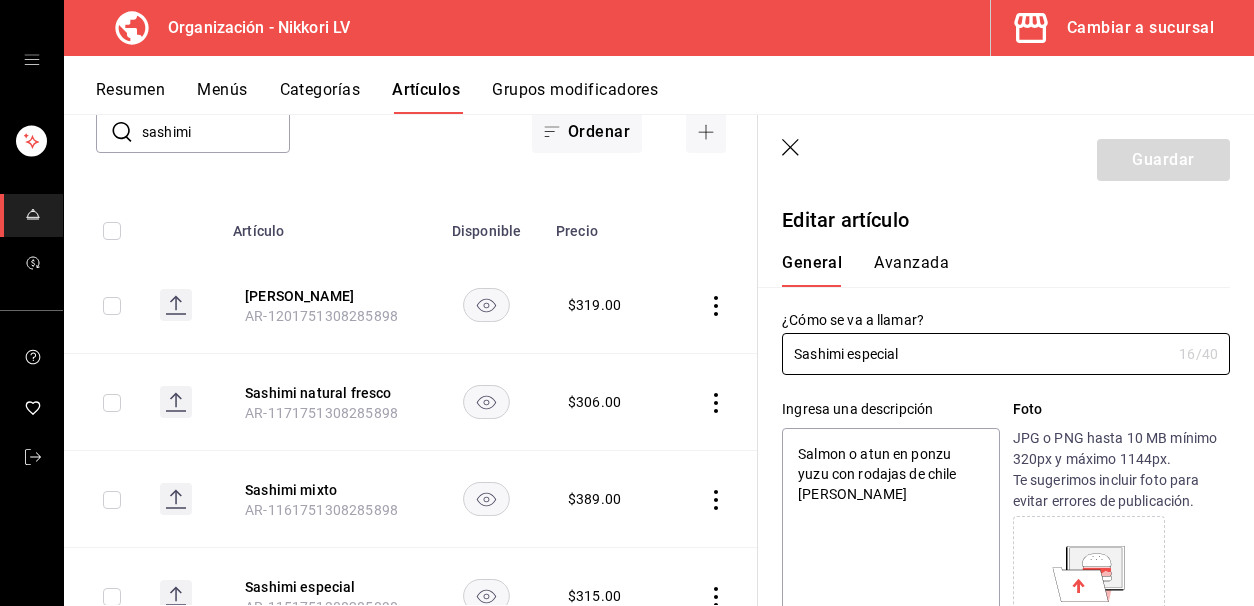 type on "x" 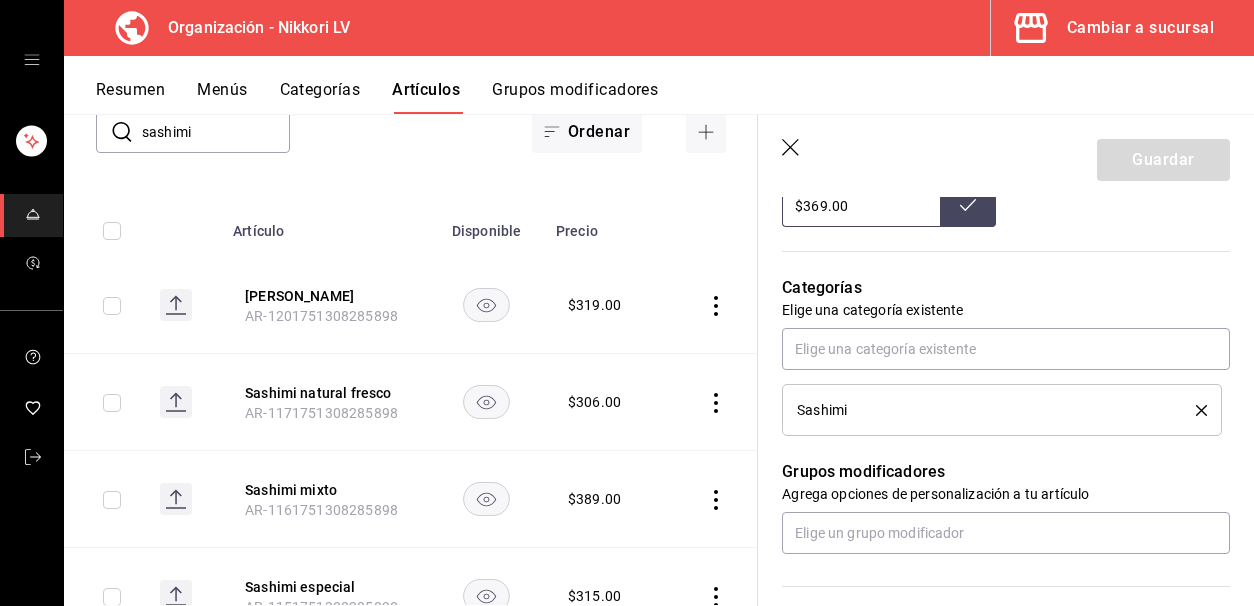 scroll, scrollTop: 884, scrollLeft: 0, axis: vertical 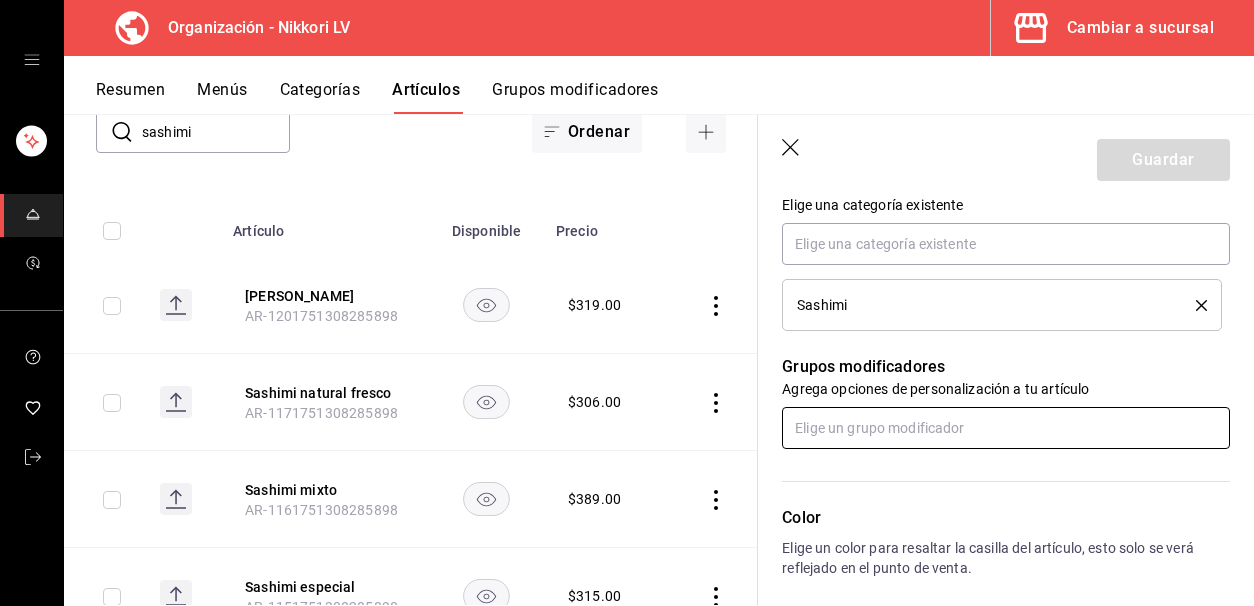 click at bounding box center (1006, 428) 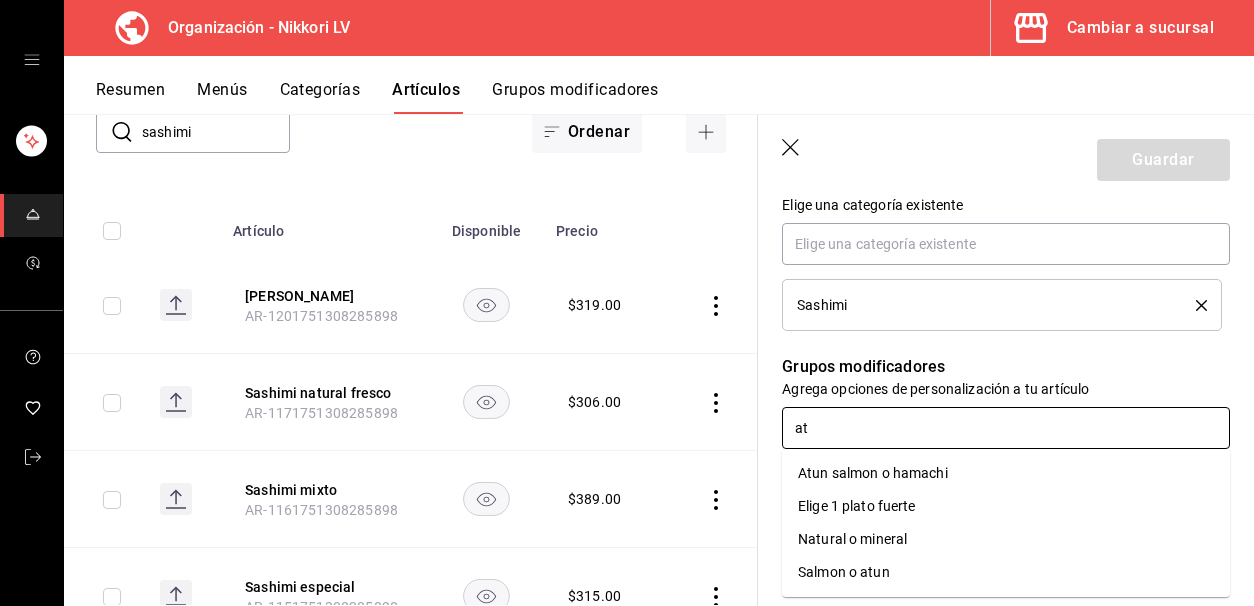 type on "atu" 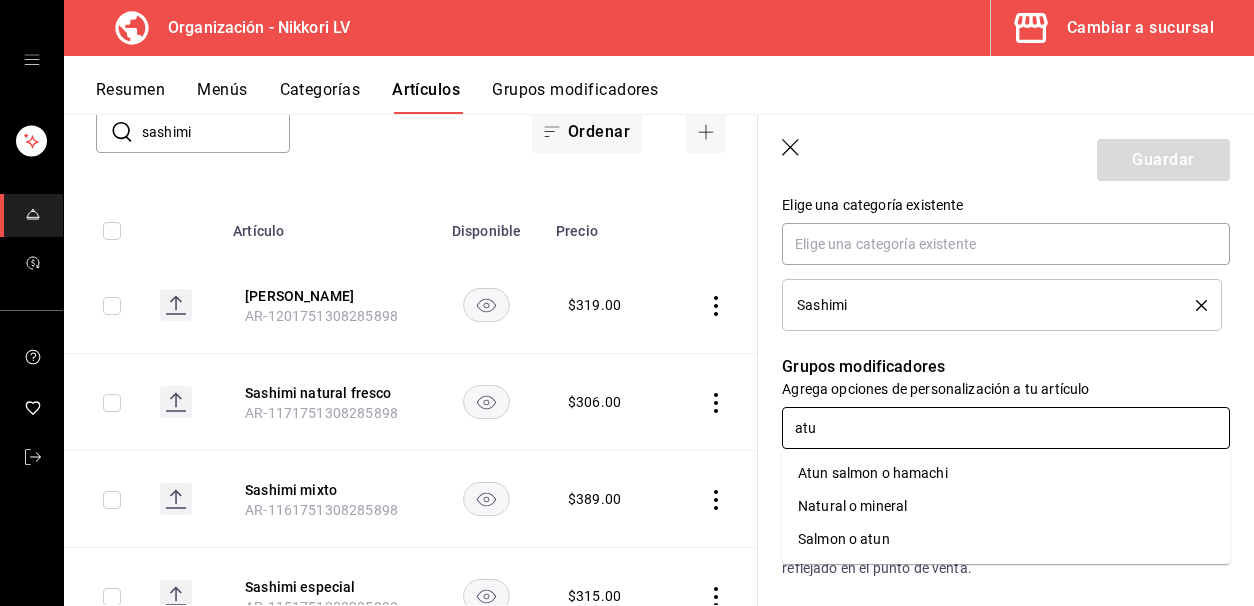 click on "Atun salmon o hamachi" at bounding box center (1006, 473) 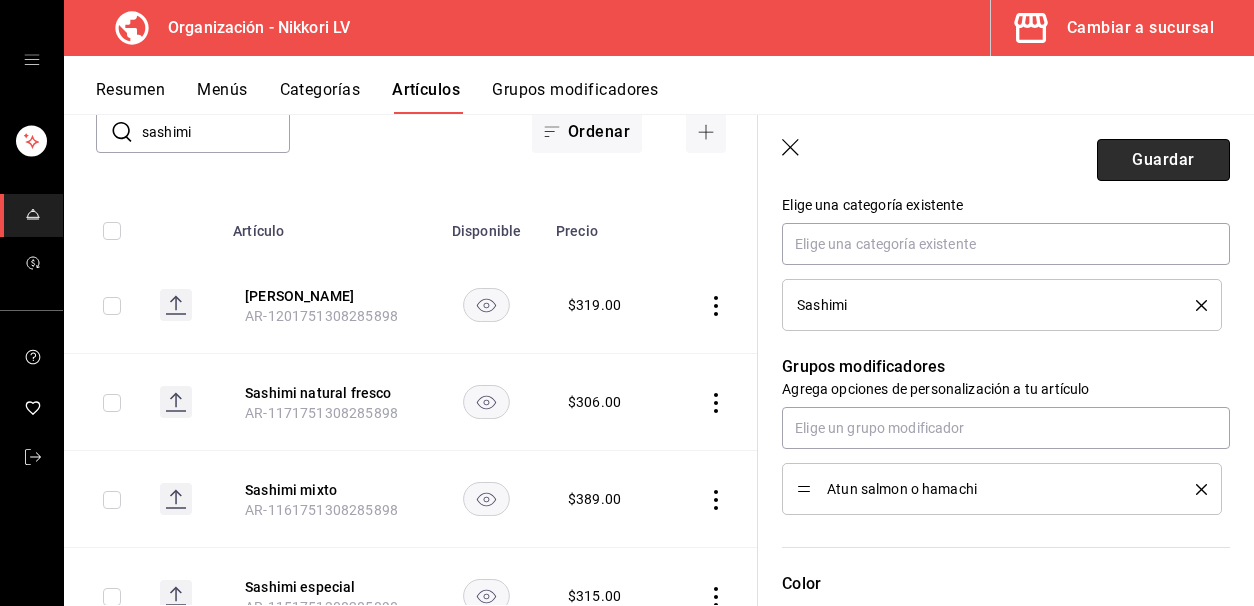 click on "Guardar" at bounding box center [1163, 160] 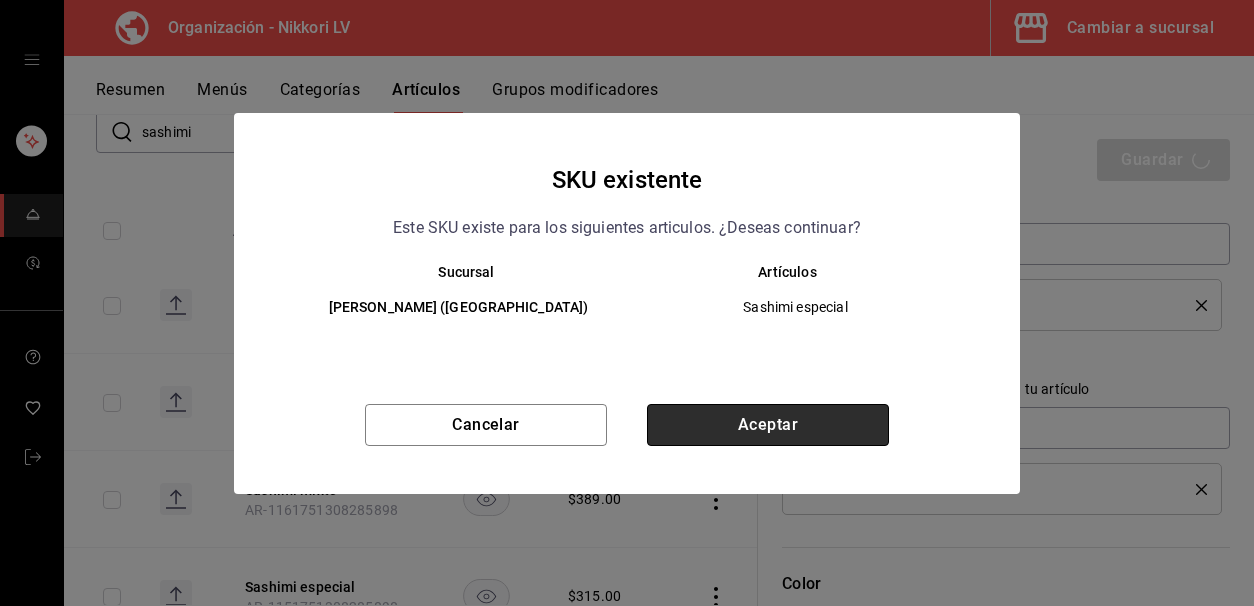 click on "Aceptar" at bounding box center (768, 425) 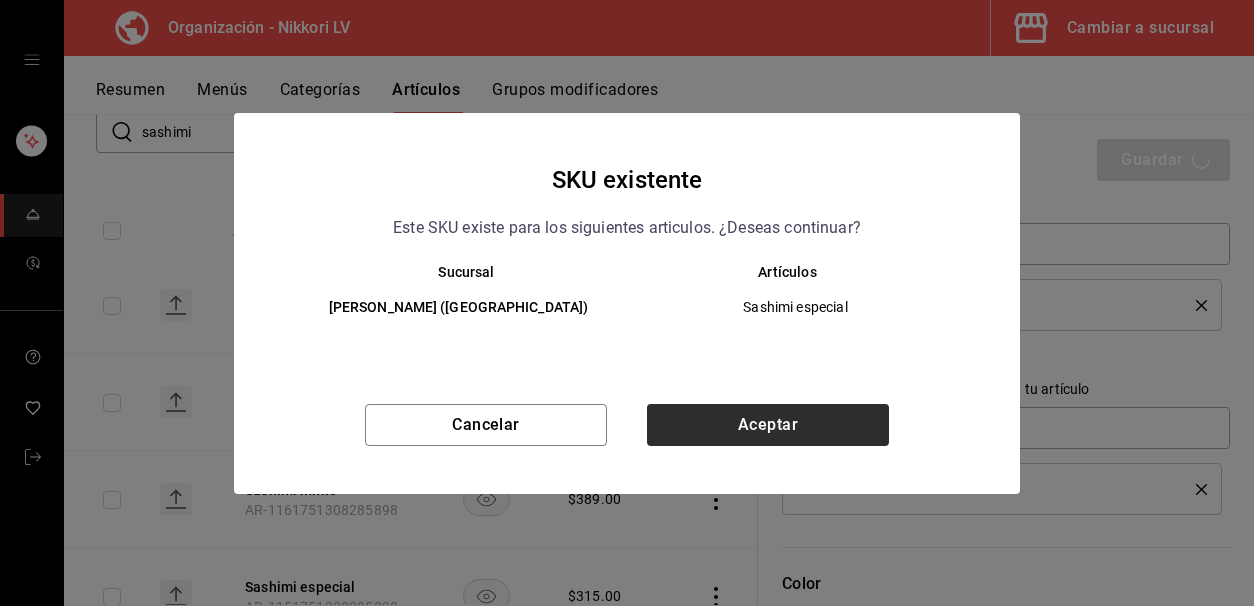 type on "x" 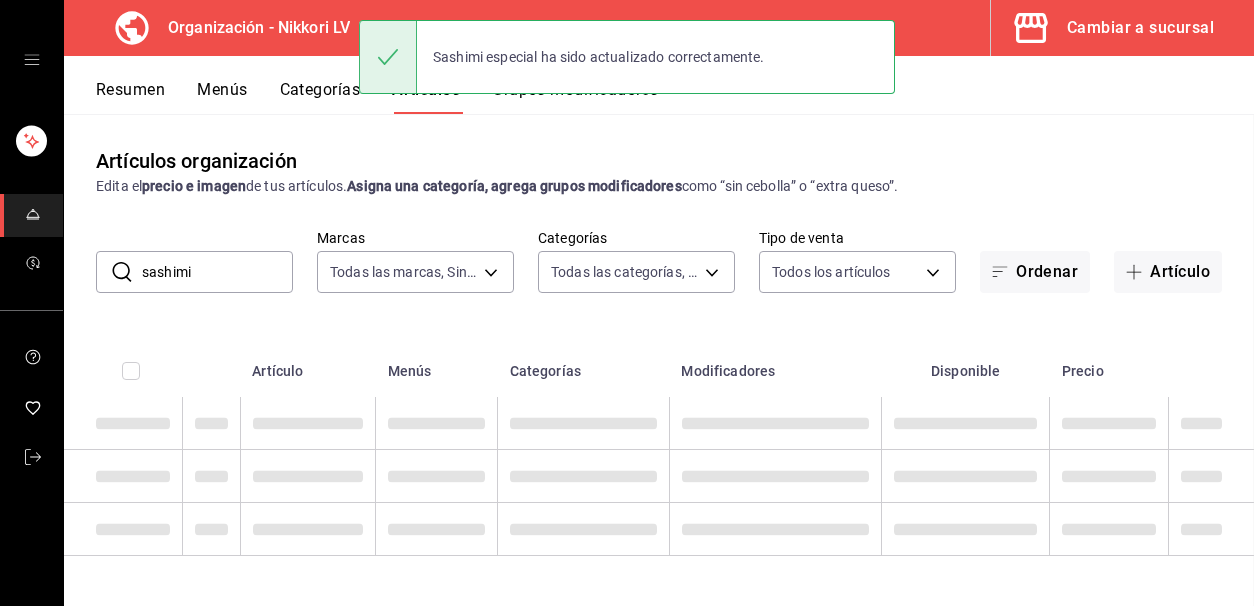 scroll, scrollTop: 0, scrollLeft: 0, axis: both 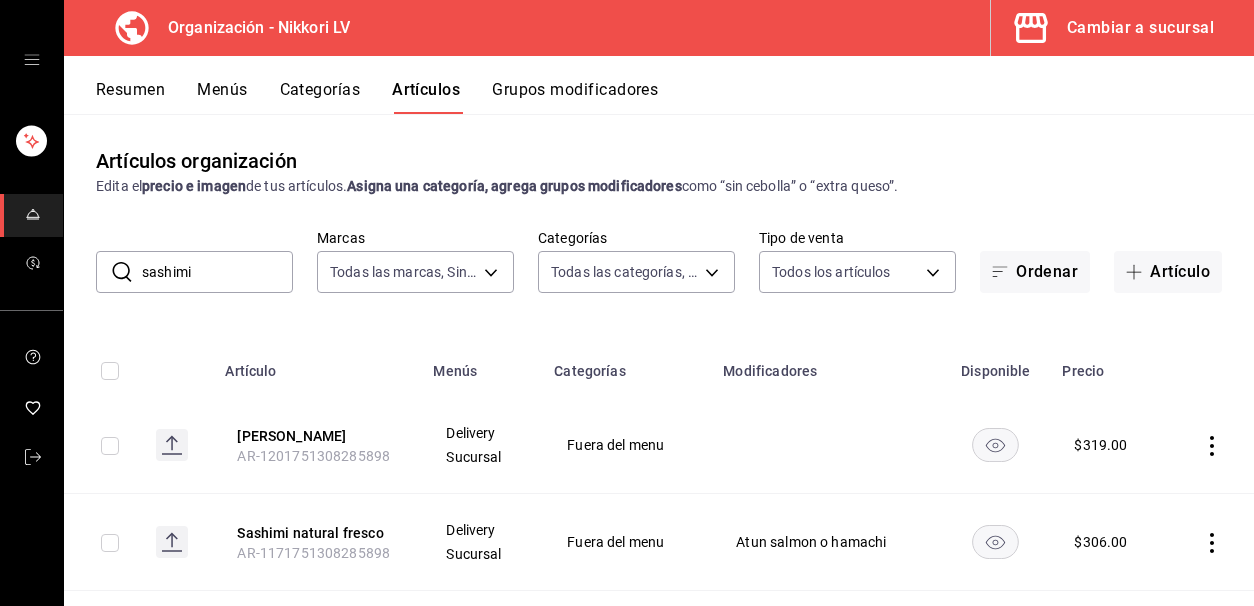 click on "Menús" at bounding box center [222, 97] 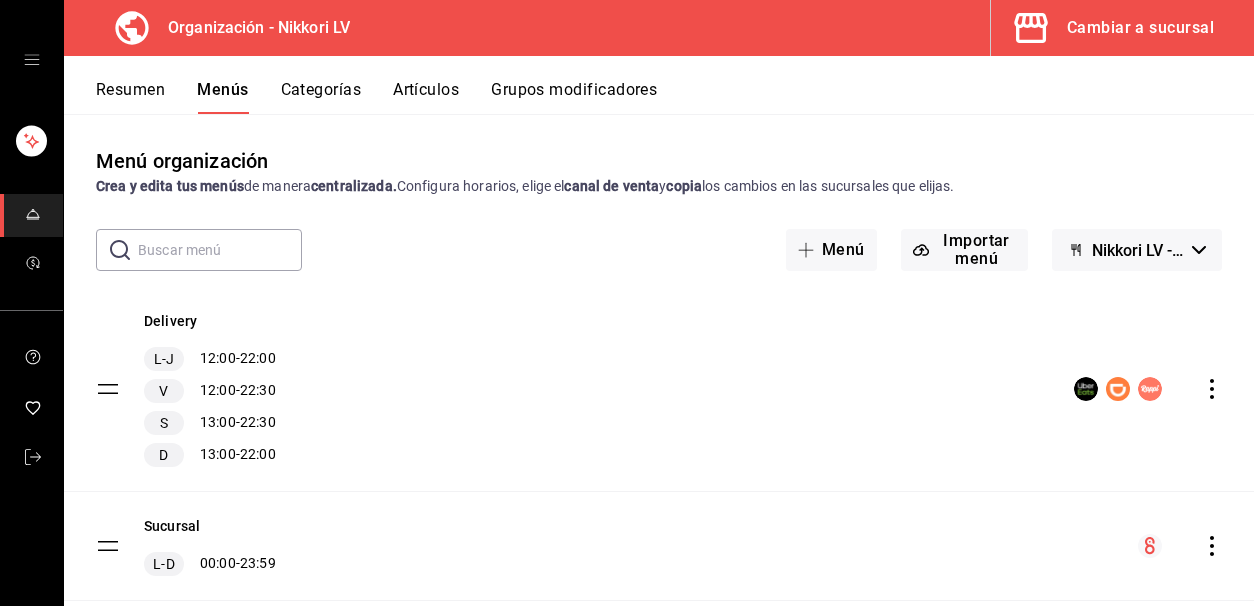 click 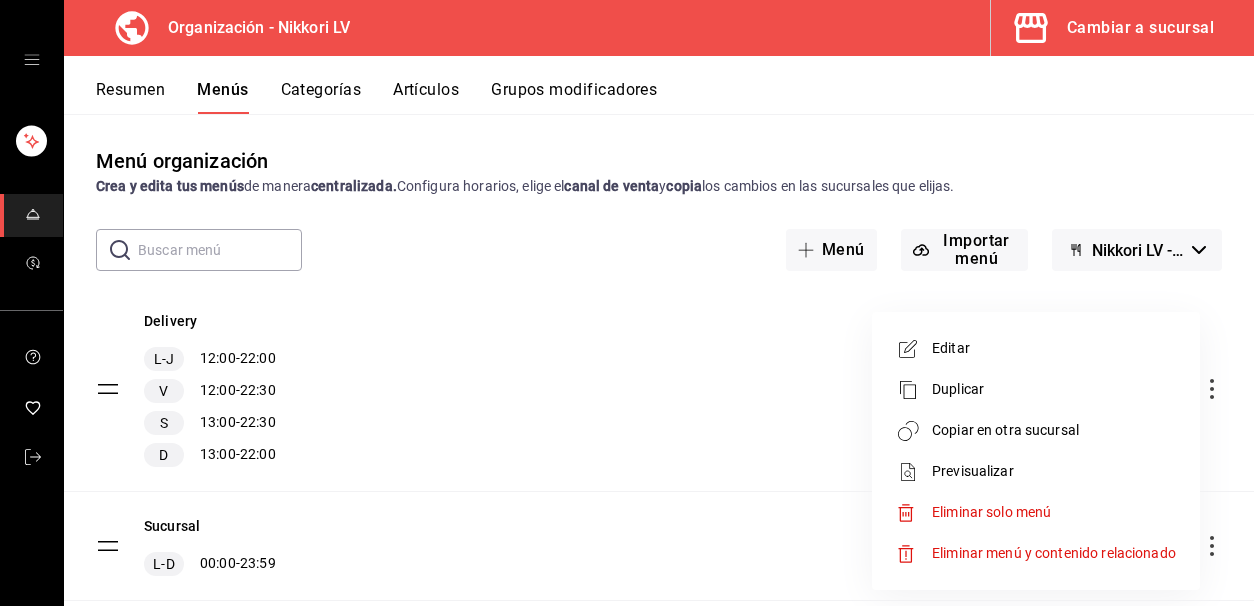 click at bounding box center [627, 303] 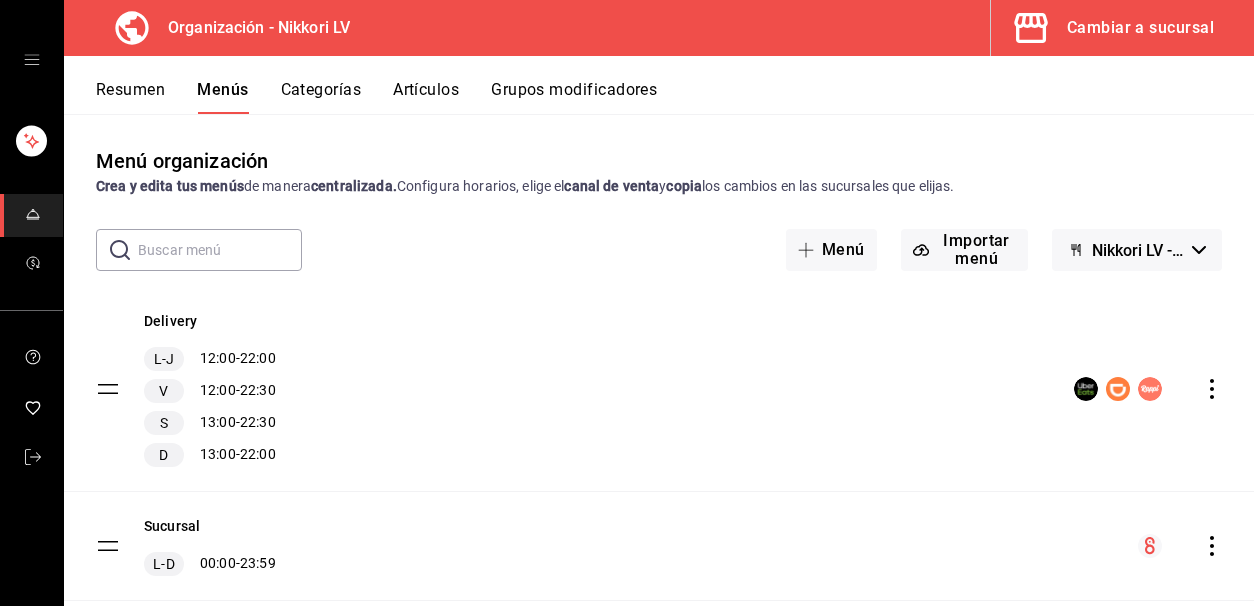 click 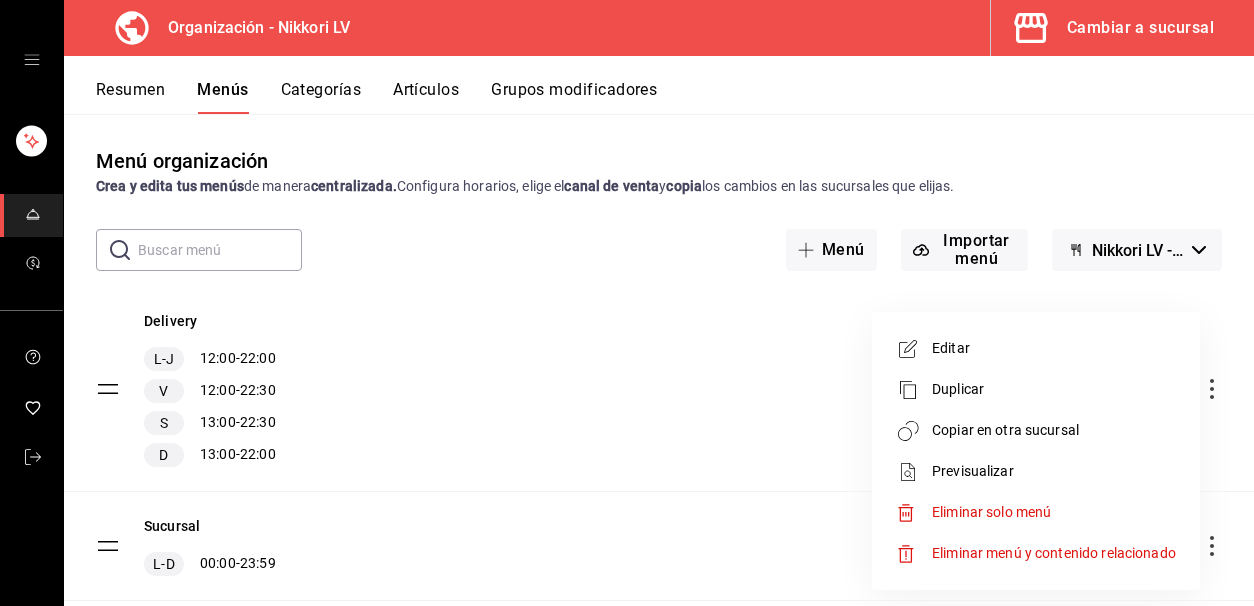 click on "Copiar en otra sucursal" at bounding box center [1054, 430] 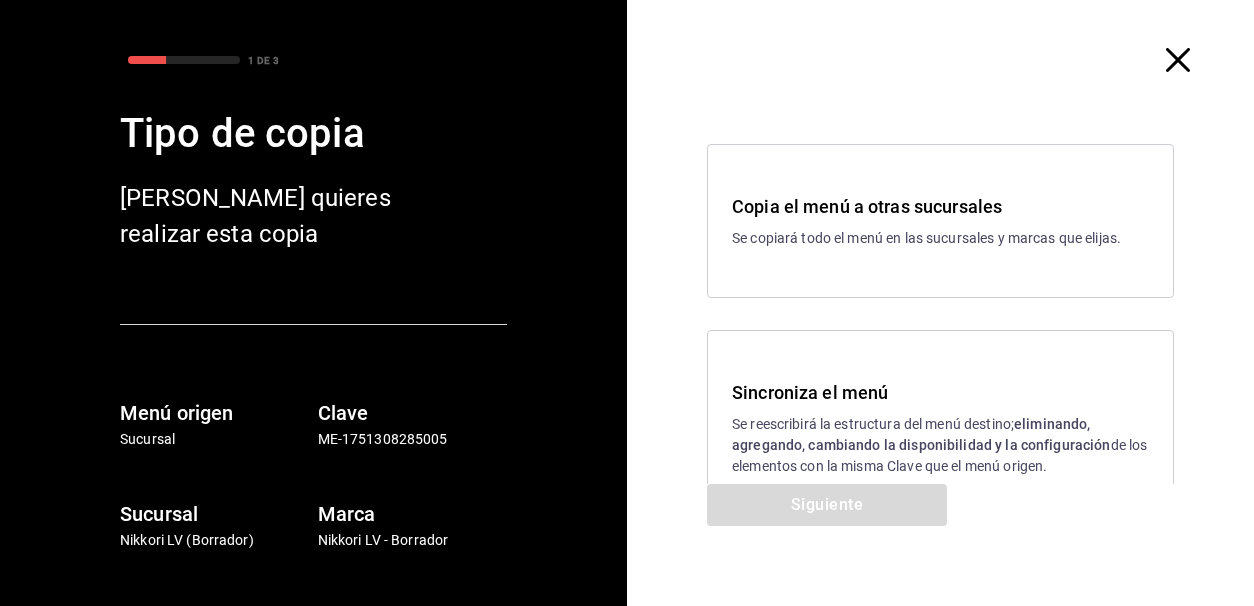 click on "Se reescribirá la estructura del menú destino;  eliminando, agregando, cambiando la disponibilidad y la configuración  de los elementos con la misma Clave que el menú origen." at bounding box center (940, 445) 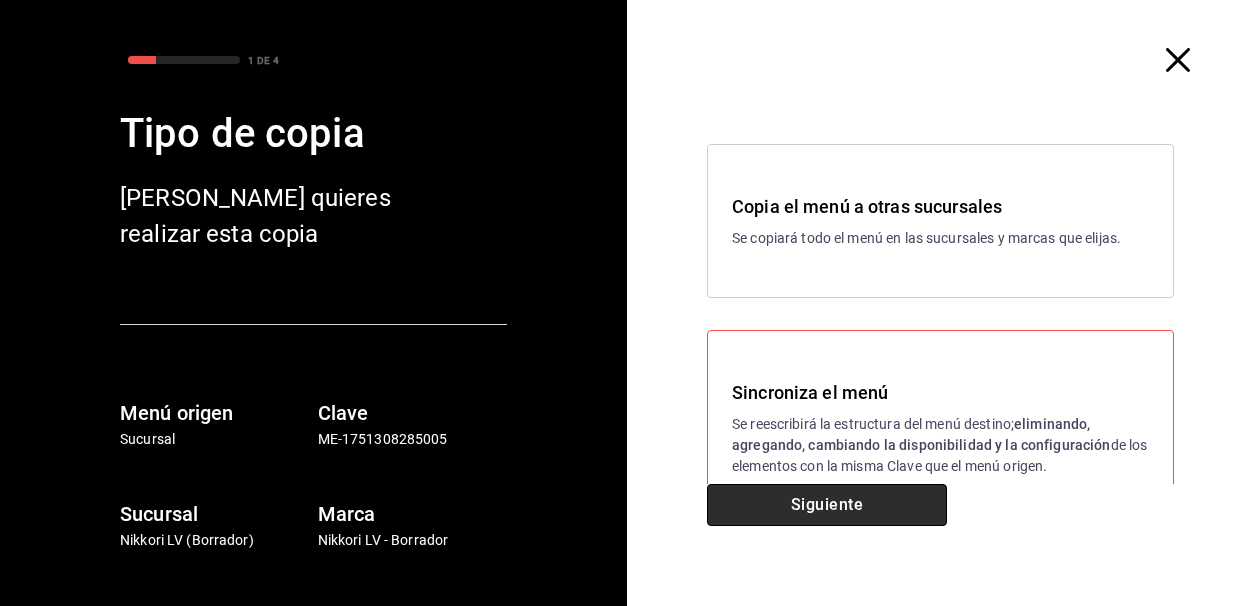 click on "Siguiente" at bounding box center (827, 505) 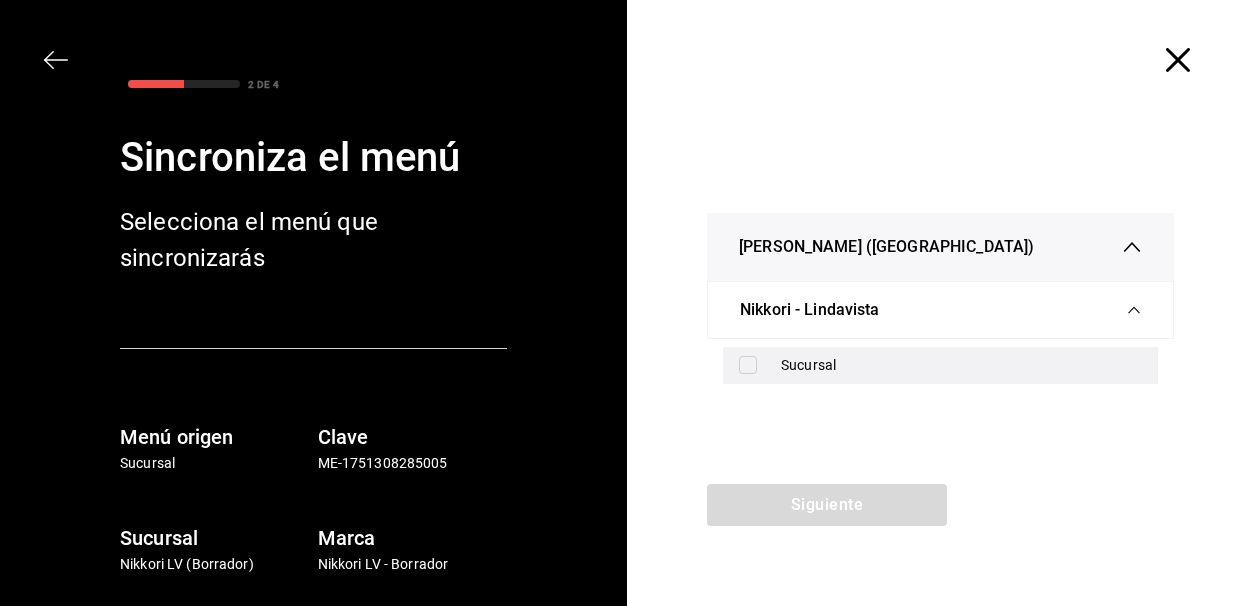 click on "Sucursal" at bounding box center (961, 365) 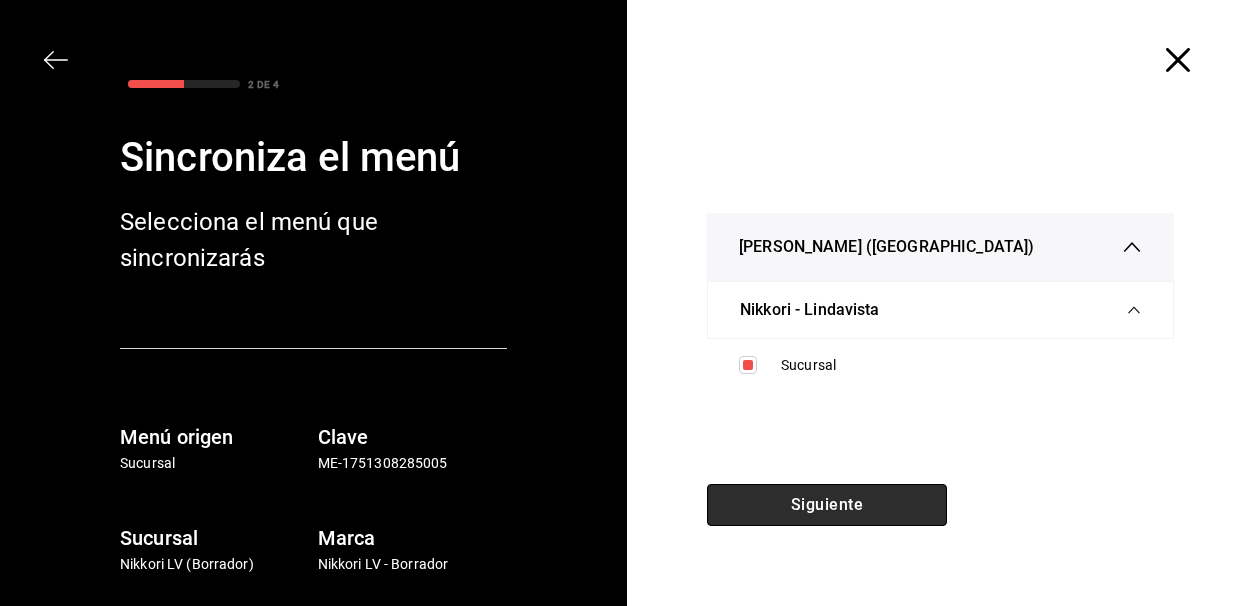 click on "Siguiente" at bounding box center [827, 505] 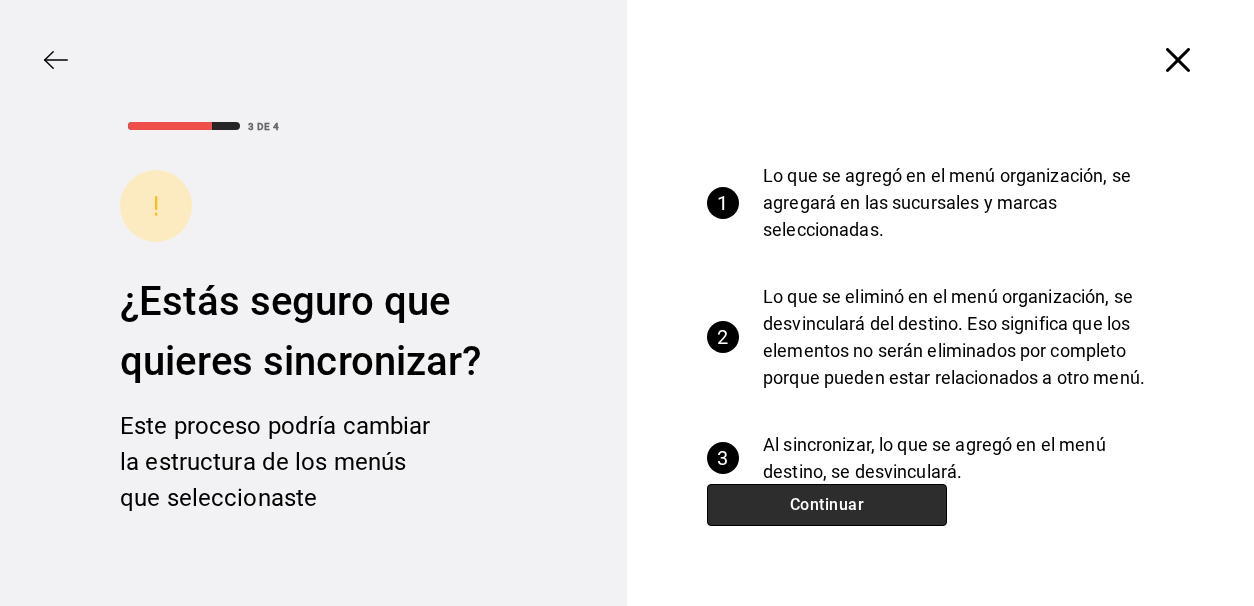 click on "Continuar" at bounding box center [827, 505] 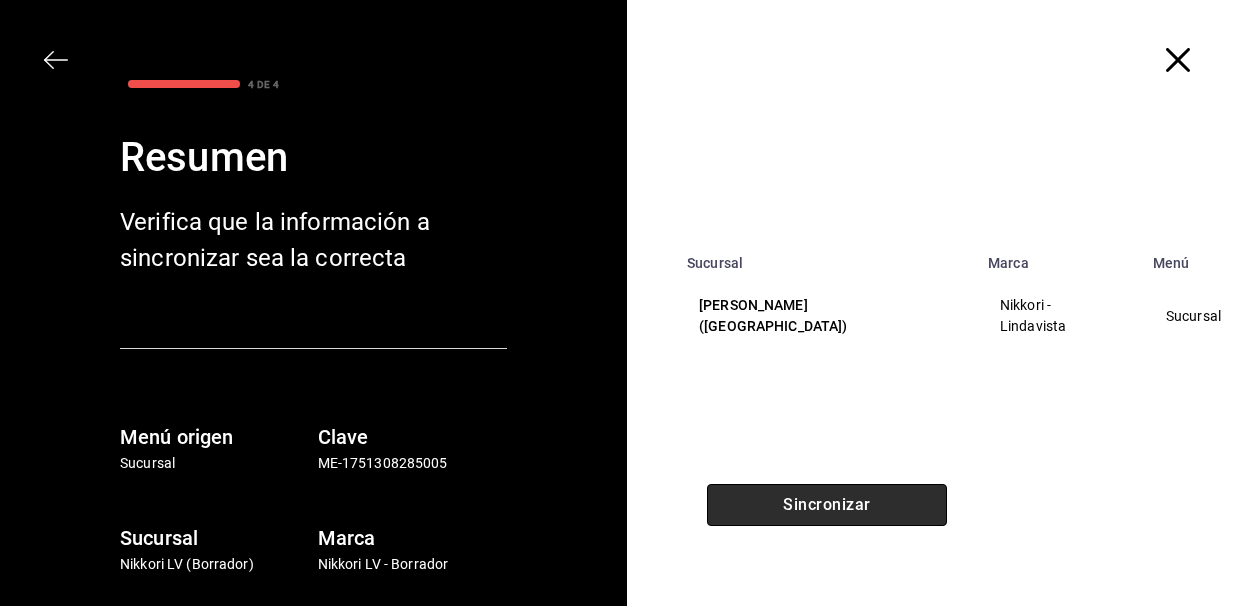 click on "Sincronizar" at bounding box center [827, 505] 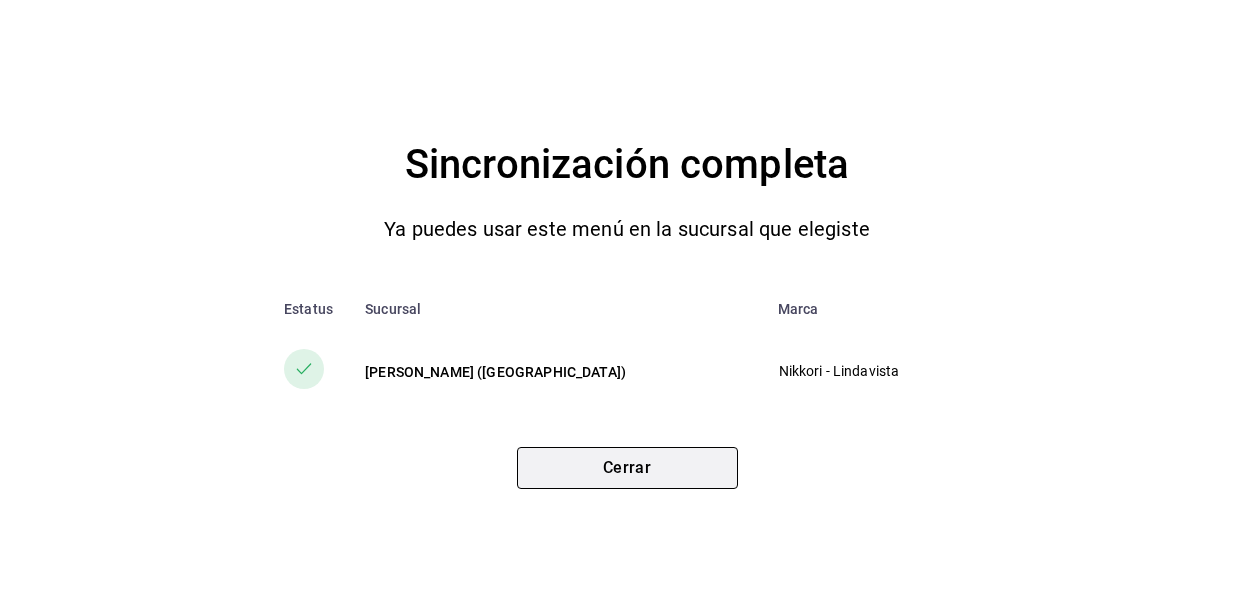 click on "Cerrar" at bounding box center (627, 468) 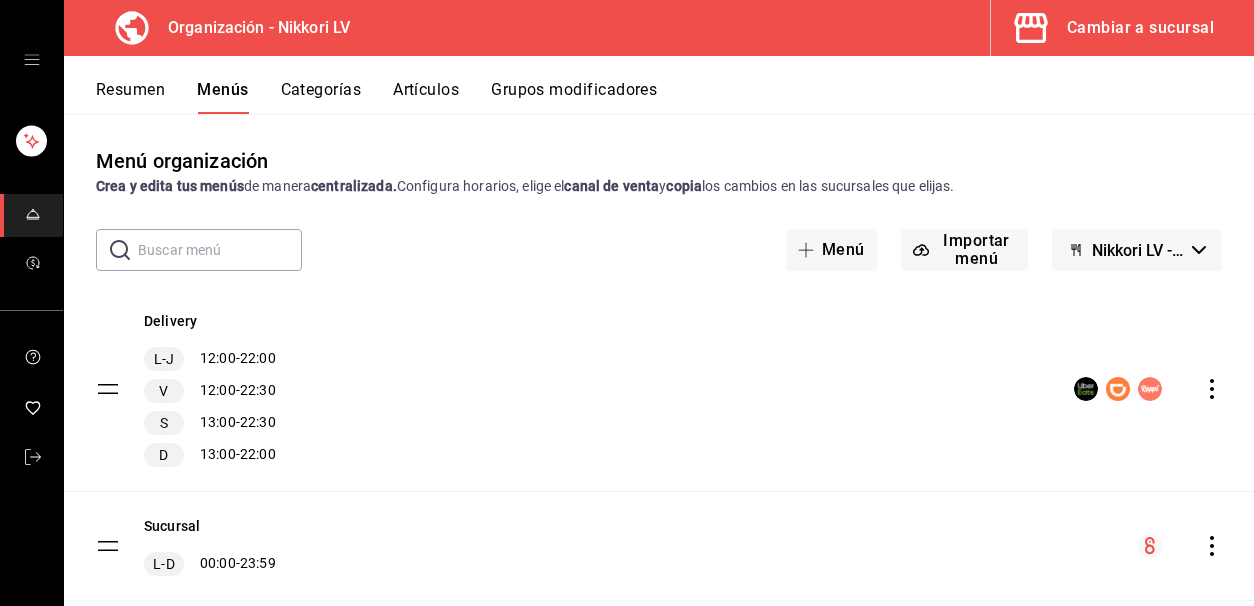 click on "Cambiar a sucursal" at bounding box center [1140, 28] 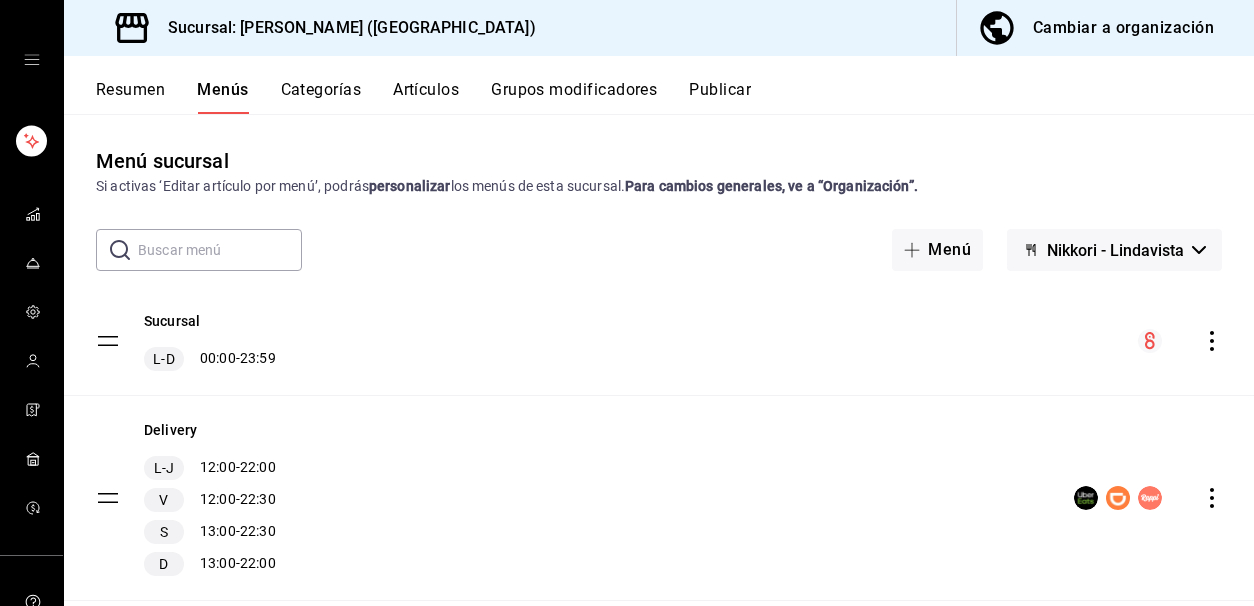 click 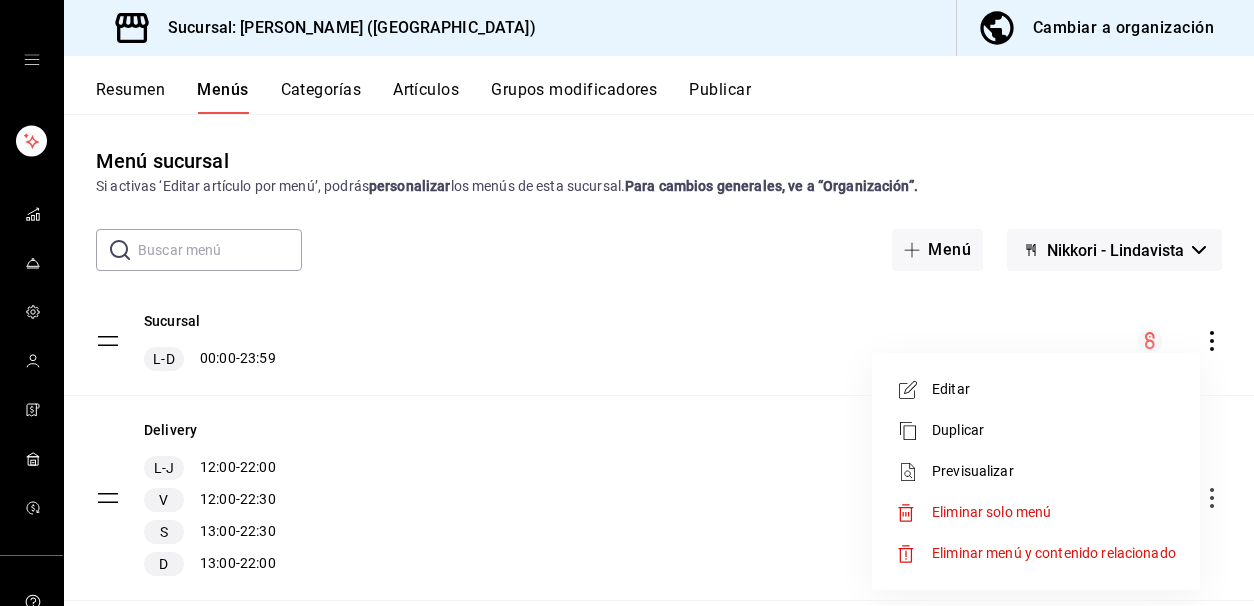 click at bounding box center (627, 303) 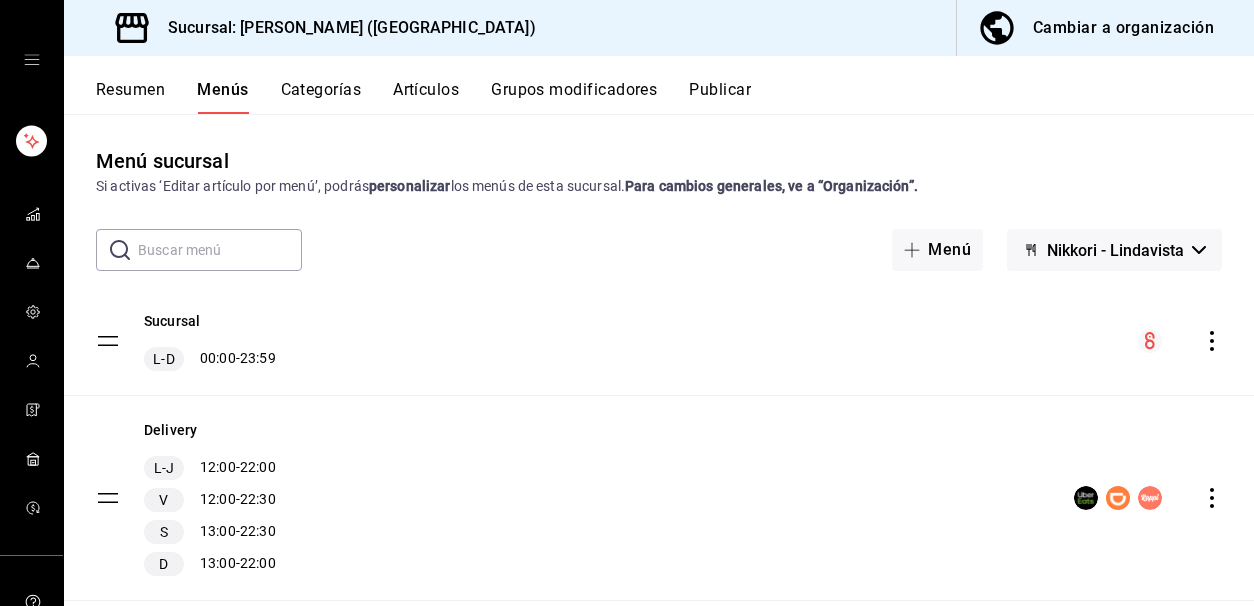 click on "Resumen Menús Categorías Artículos Grupos modificadores Publicar" at bounding box center (675, 97) 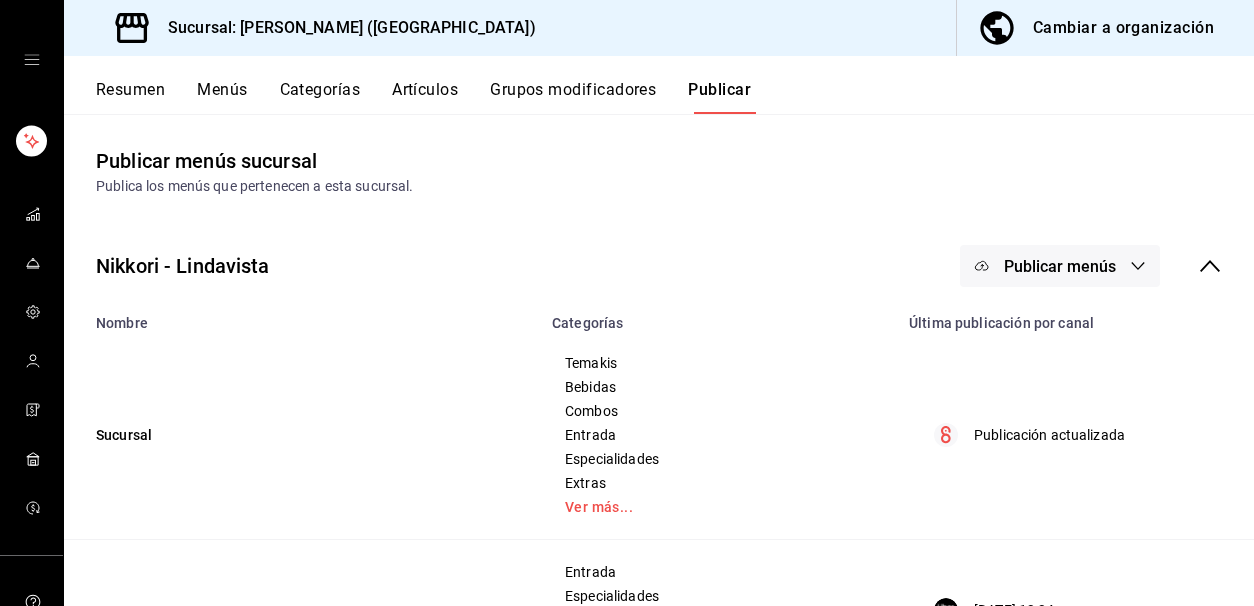 click 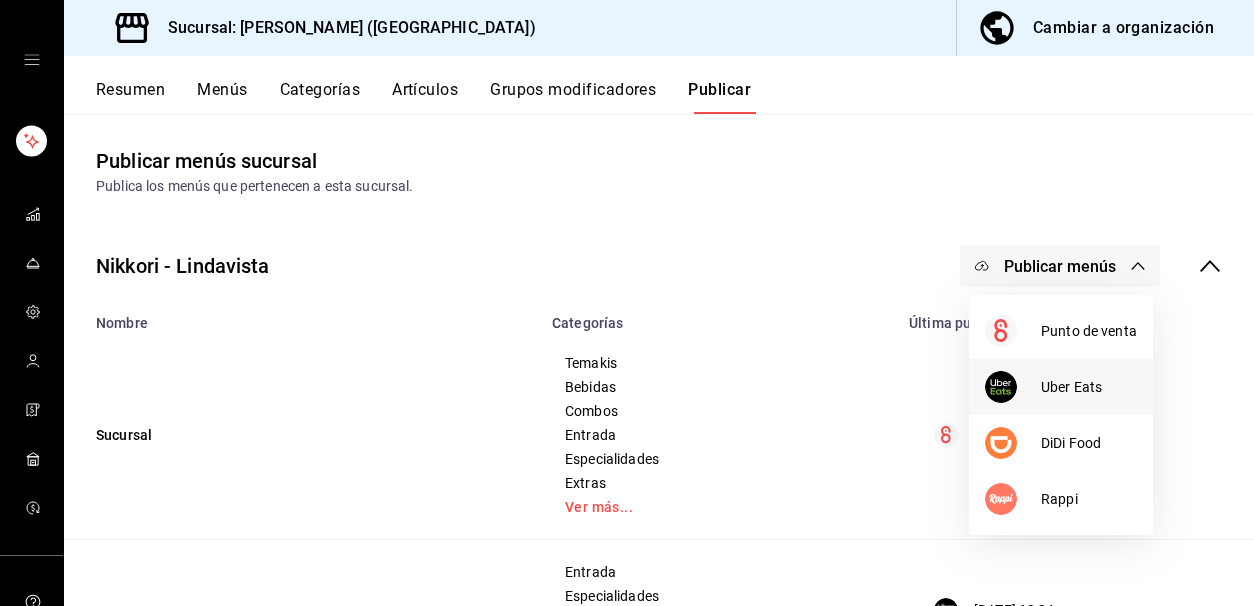 click on "Uber Eats" at bounding box center (1089, 387) 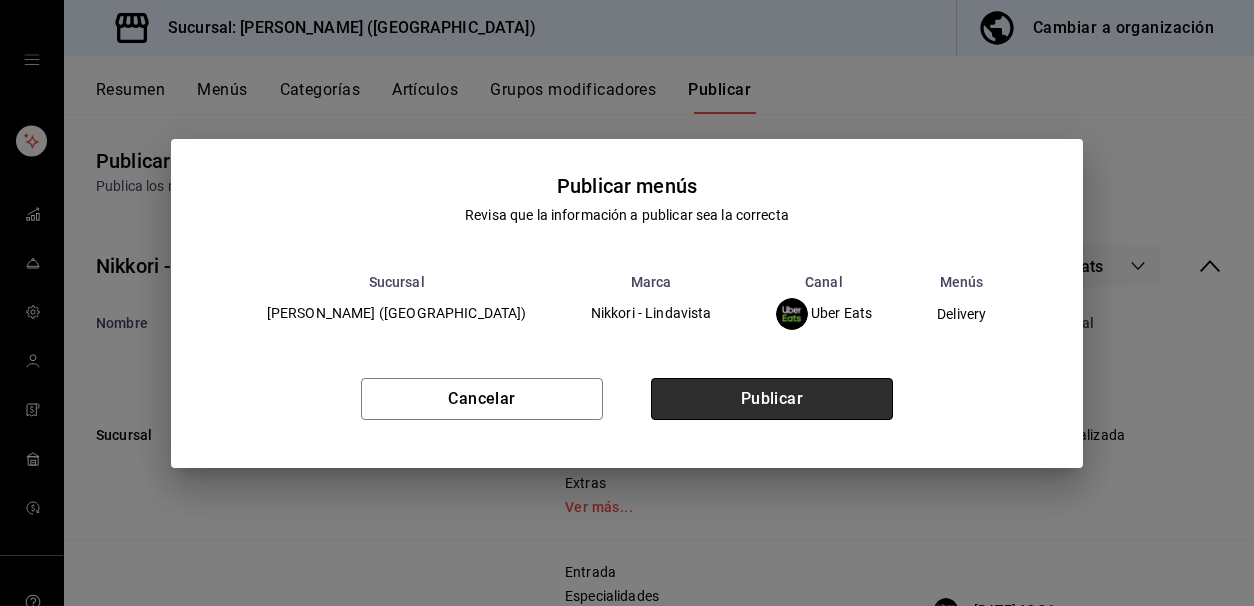 click on "Publicar" at bounding box center [772, 399] 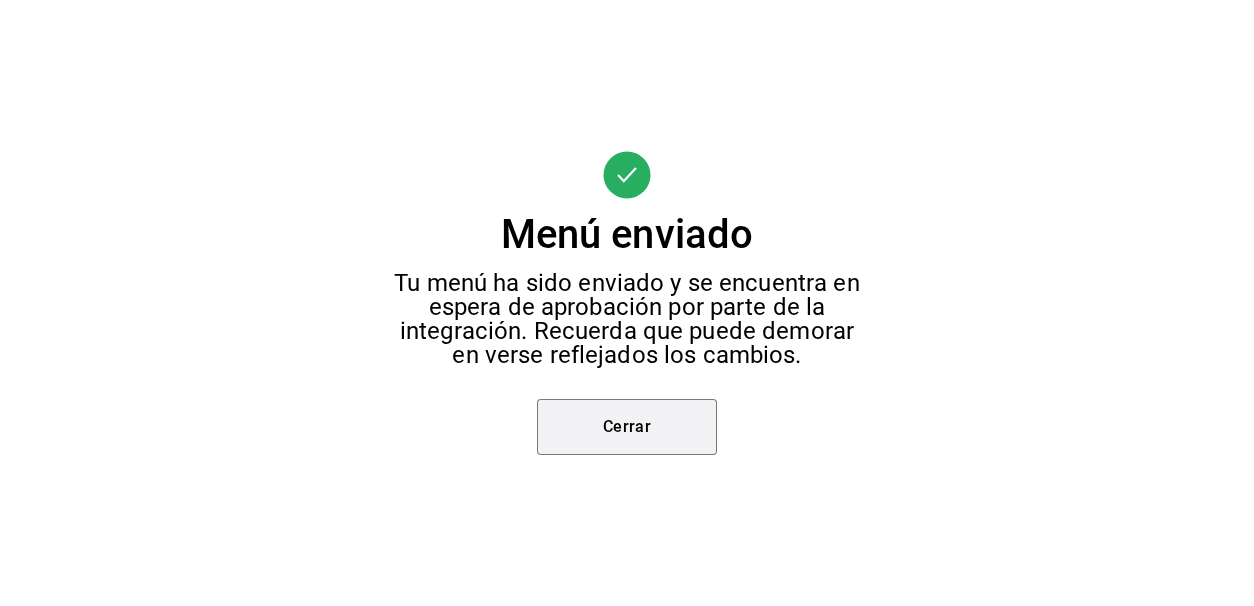 click on "Cerrar" at bounding box center (627, 427) 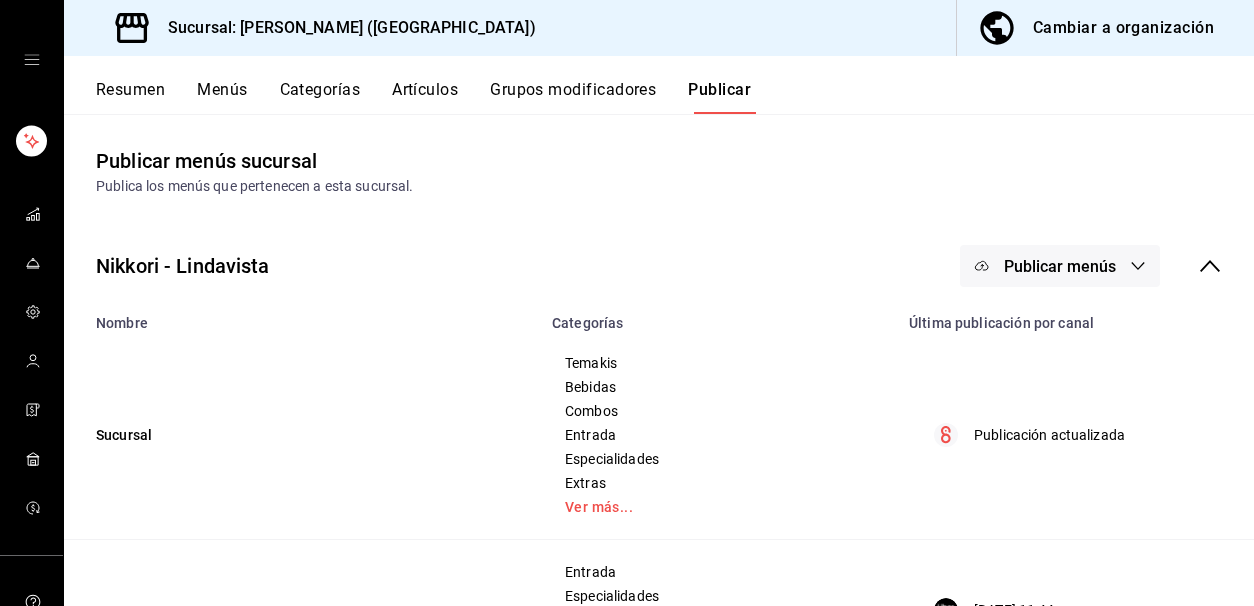click on "Publicar menús" at bounding box center (1060, 266) 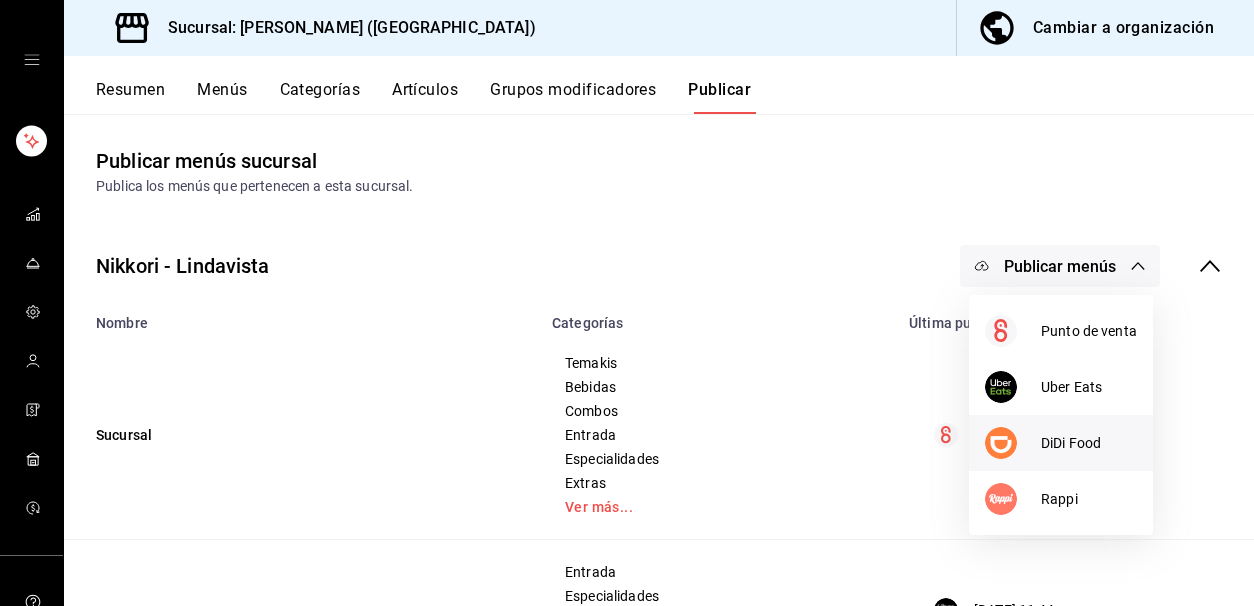 click on "DiDi Food" at bounding box center (1061, 443) 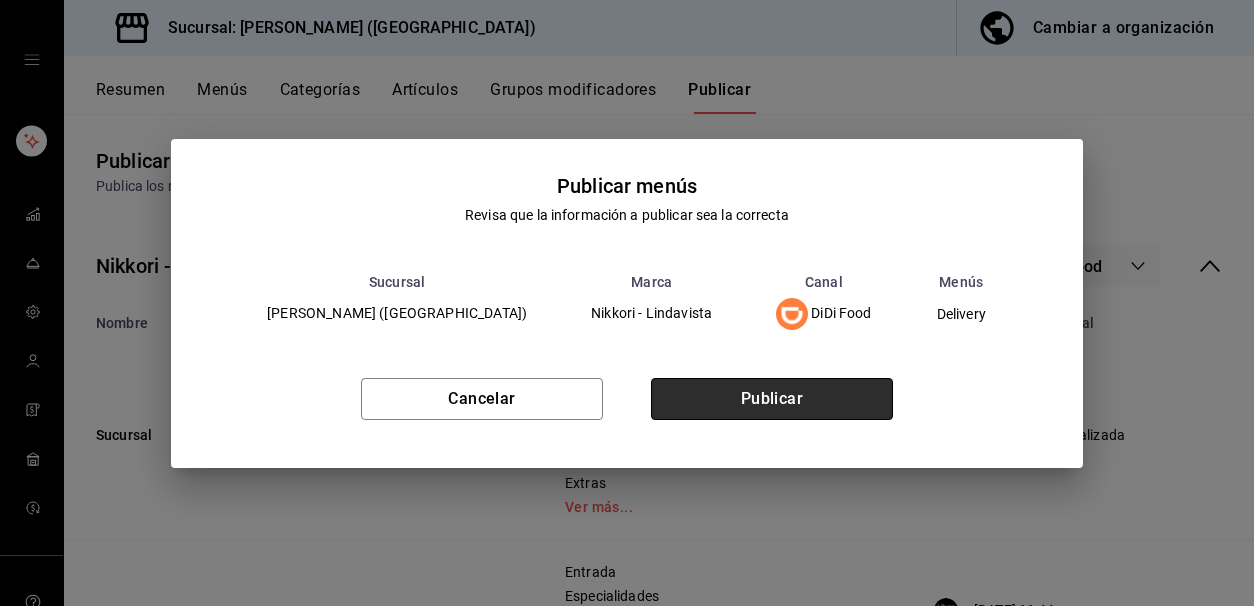 click on "Publicar" at bounding box center (772, 399) 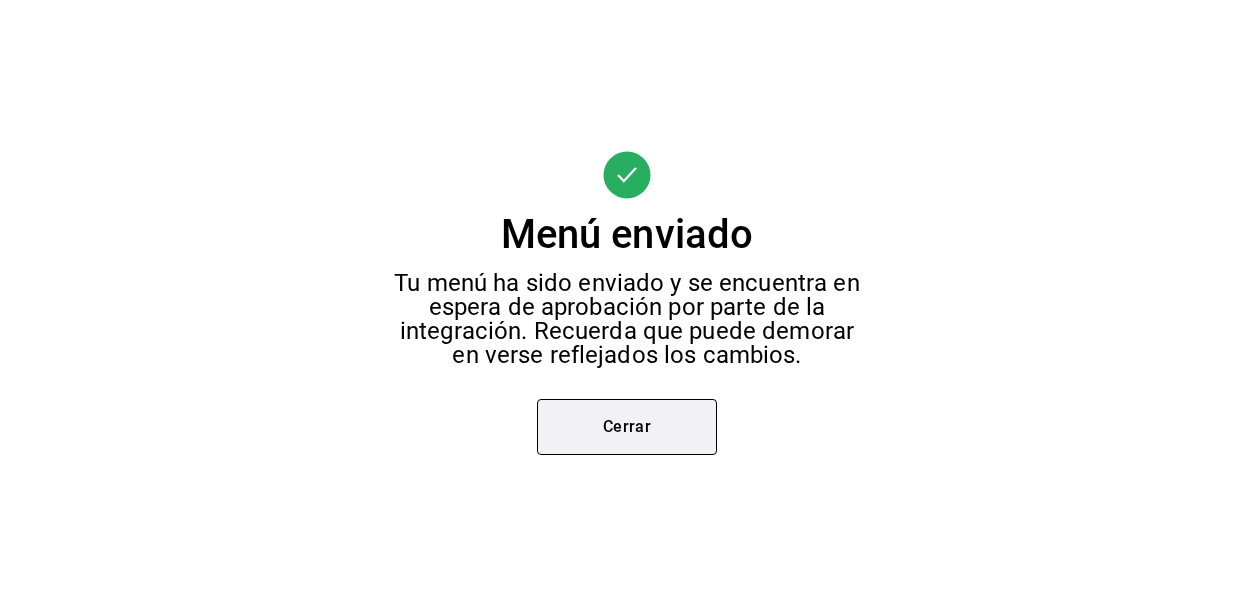 click on "Cerrar" at bounding box center (627, 427) 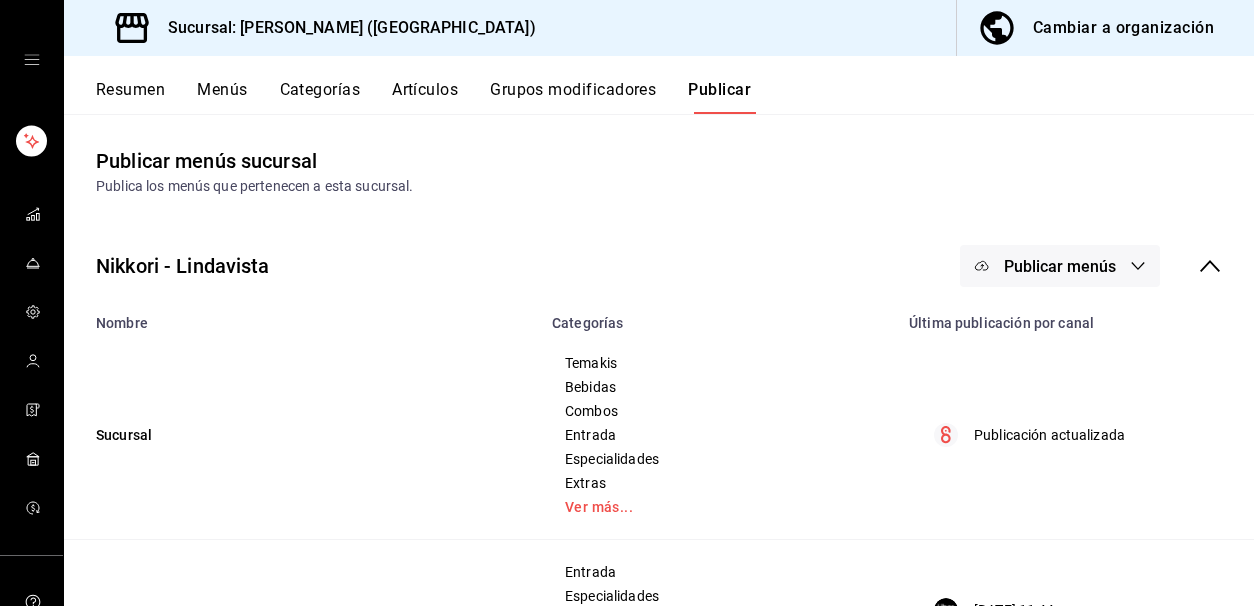 click on "Publicar menús" at bounding box center (1060, 266) 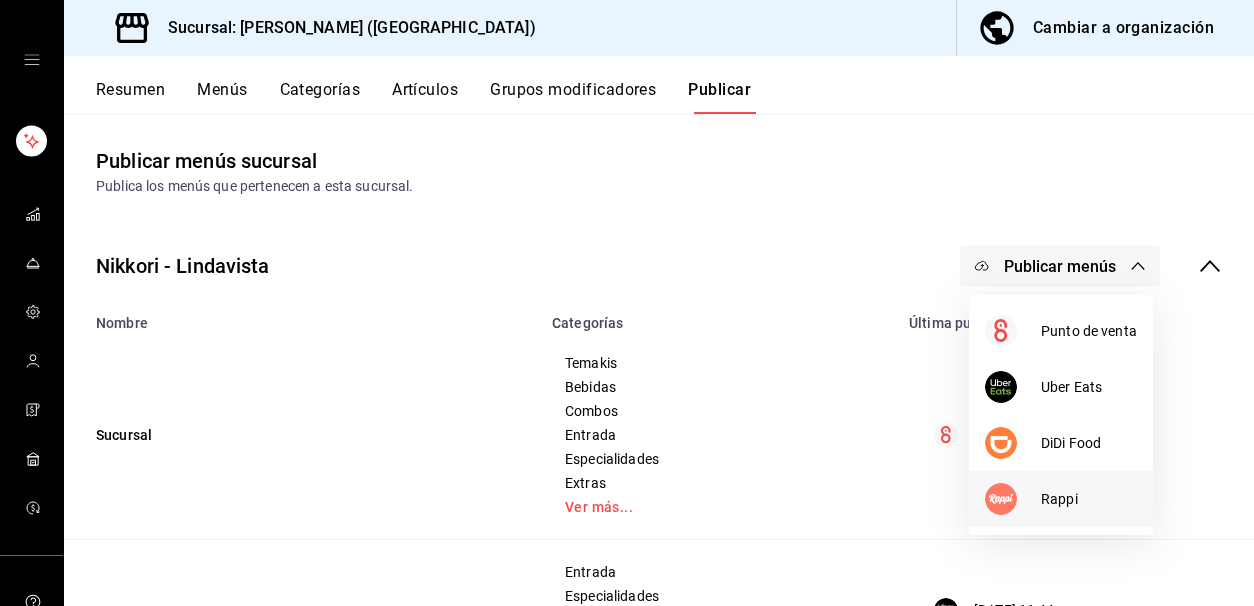 click at bounding box center (1001, 499) 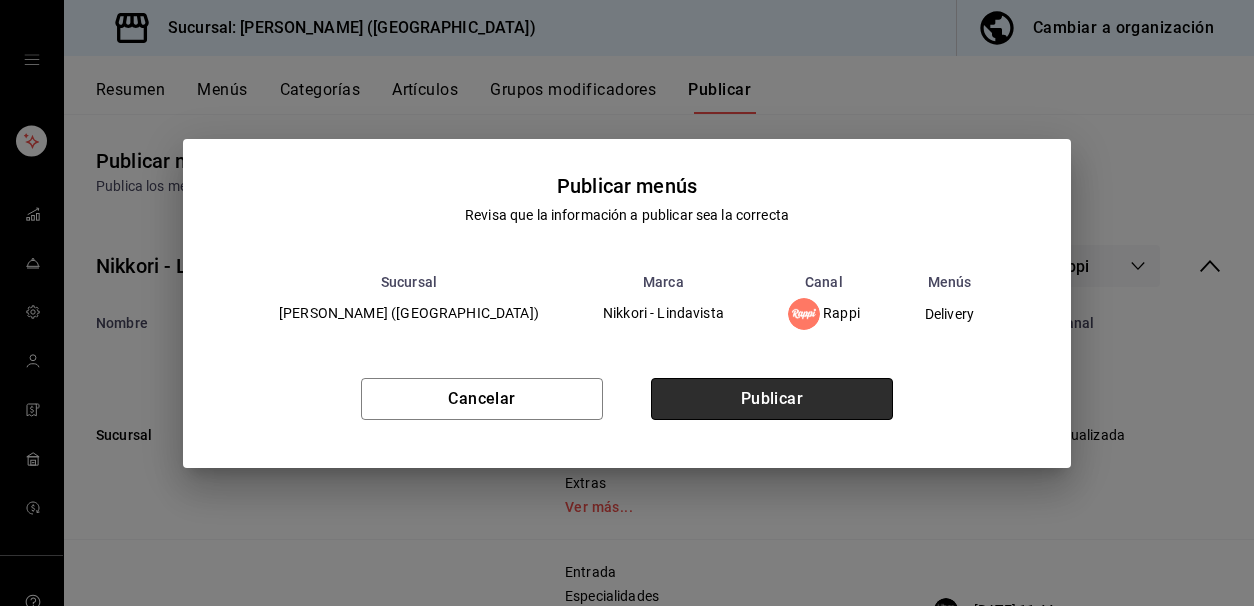 click on "Publicar" at bounding box center (772, 399) 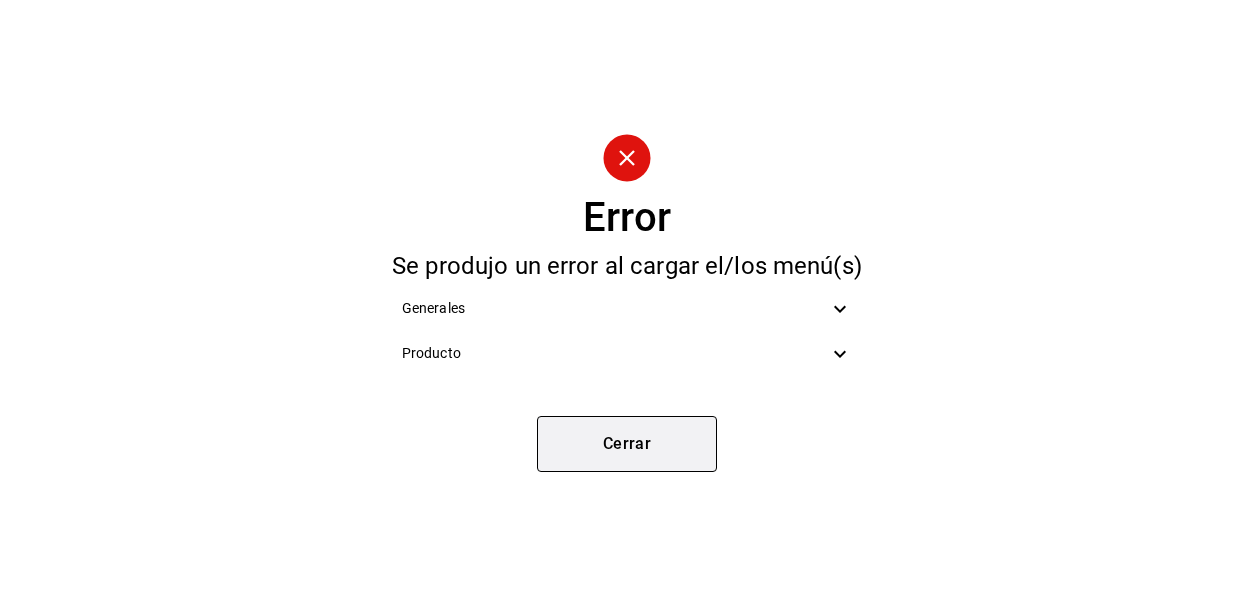 click on "Cerrar" at bounding box center [627, 444] 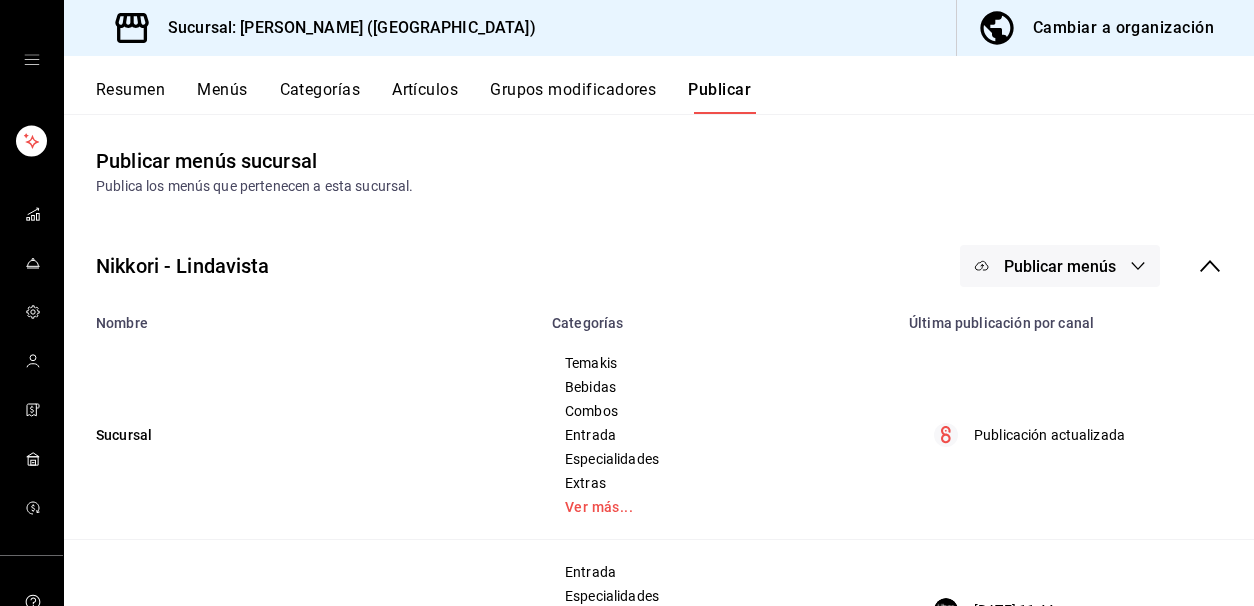 click on "Publicar menús" at bounding box center (1060, 266) 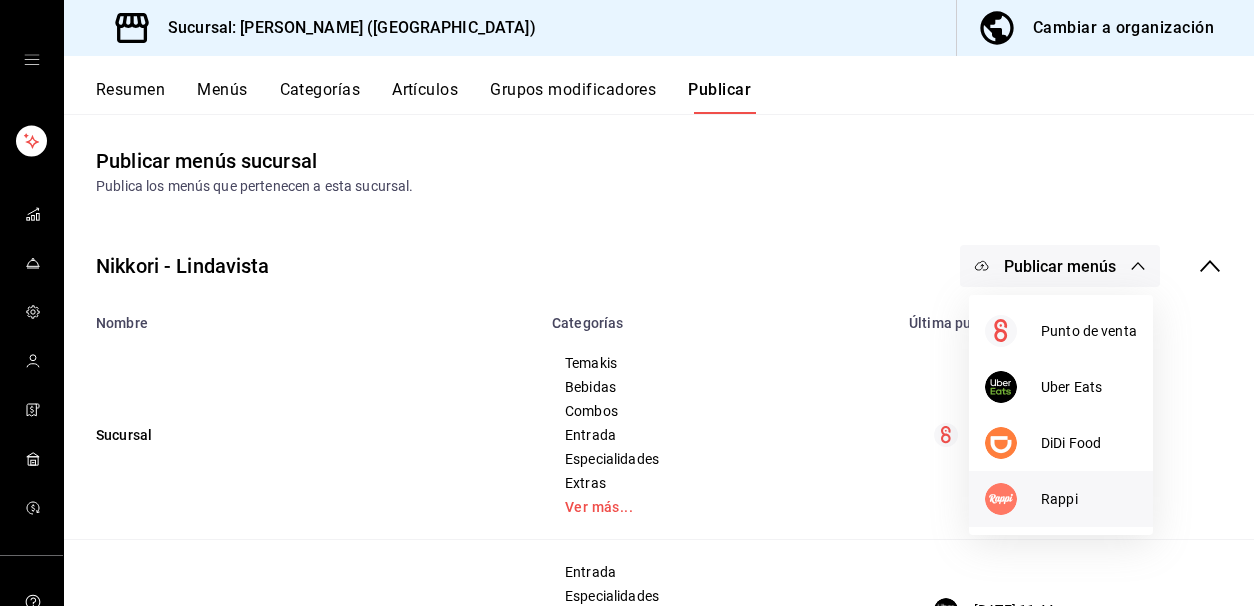 click at bounding box center [1013, 499] 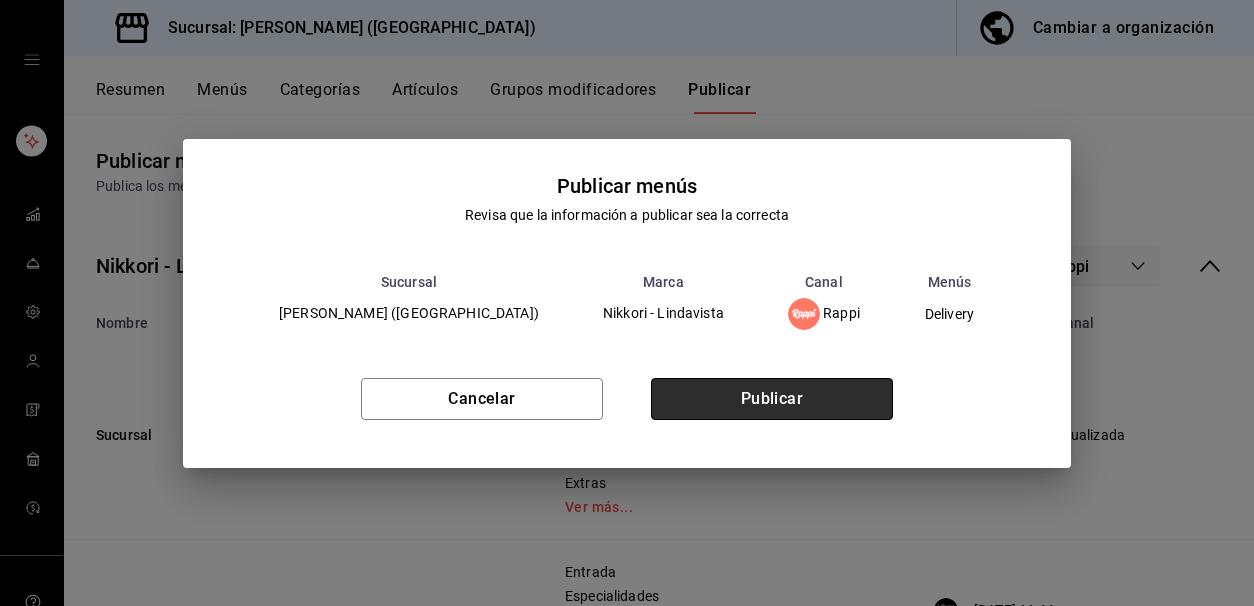 click on "Publicar" at bounding box center [772, 399] 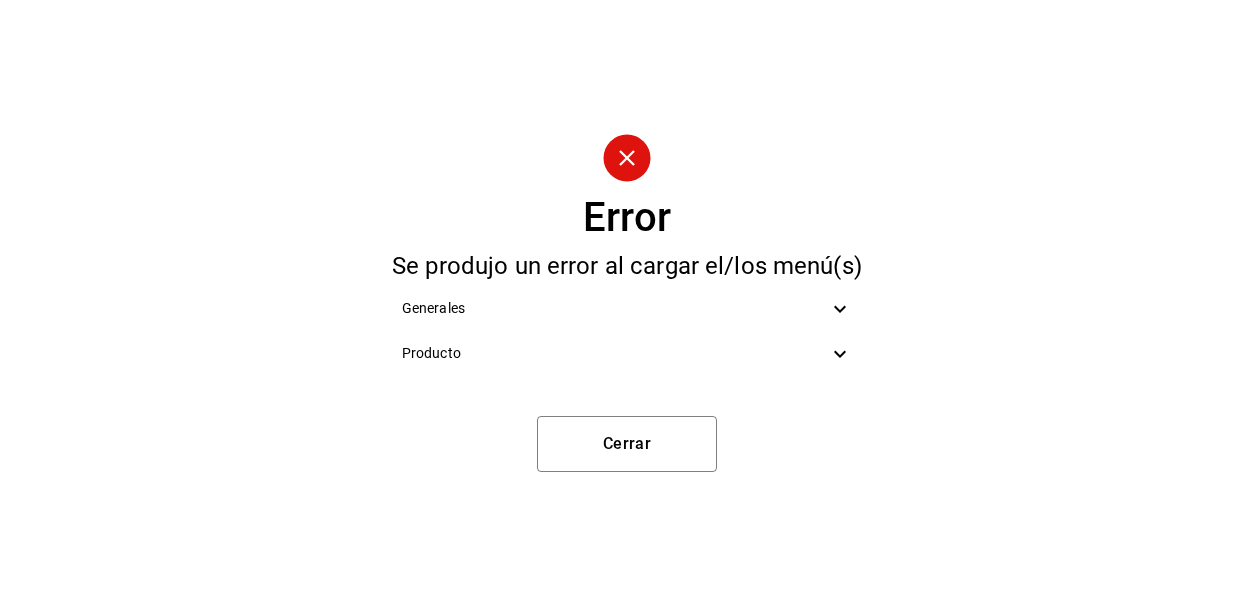 click 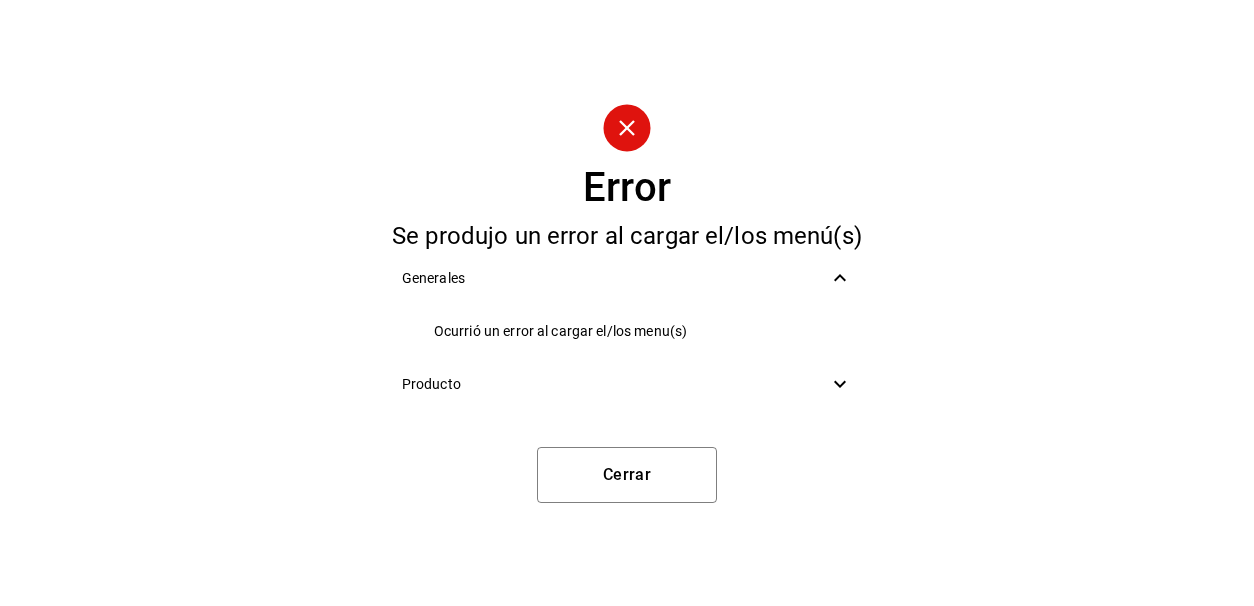 click 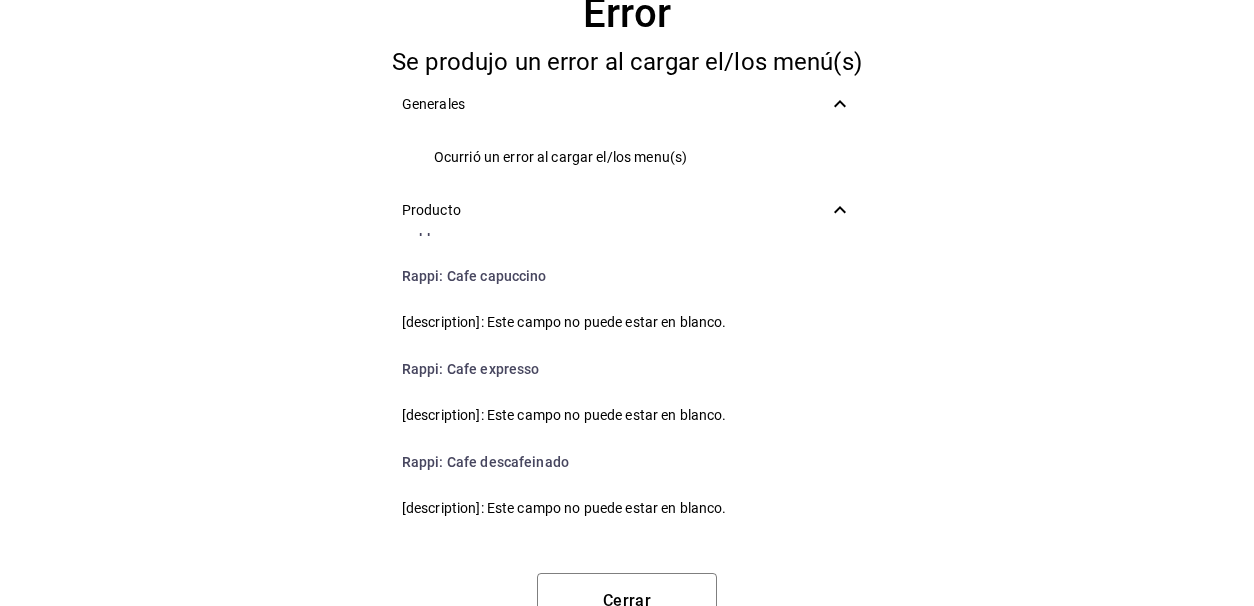scroll, scrollTop: 359, scrollLeft: 0, axis: vertical 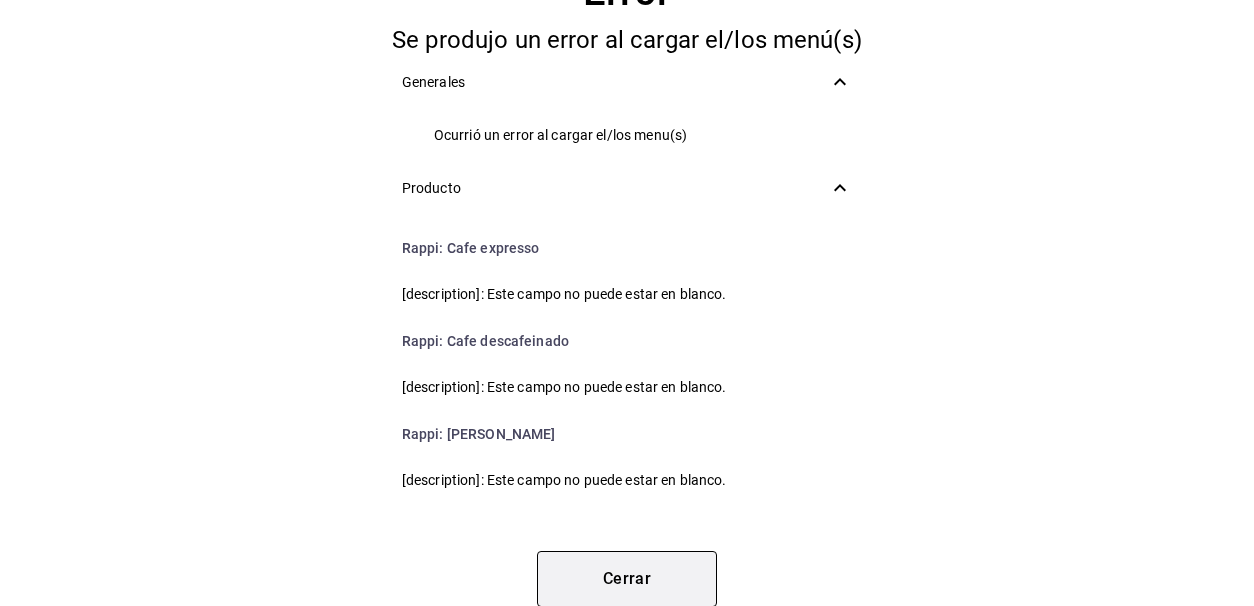 click on "Cerrar" at bounding box center [627, 579] 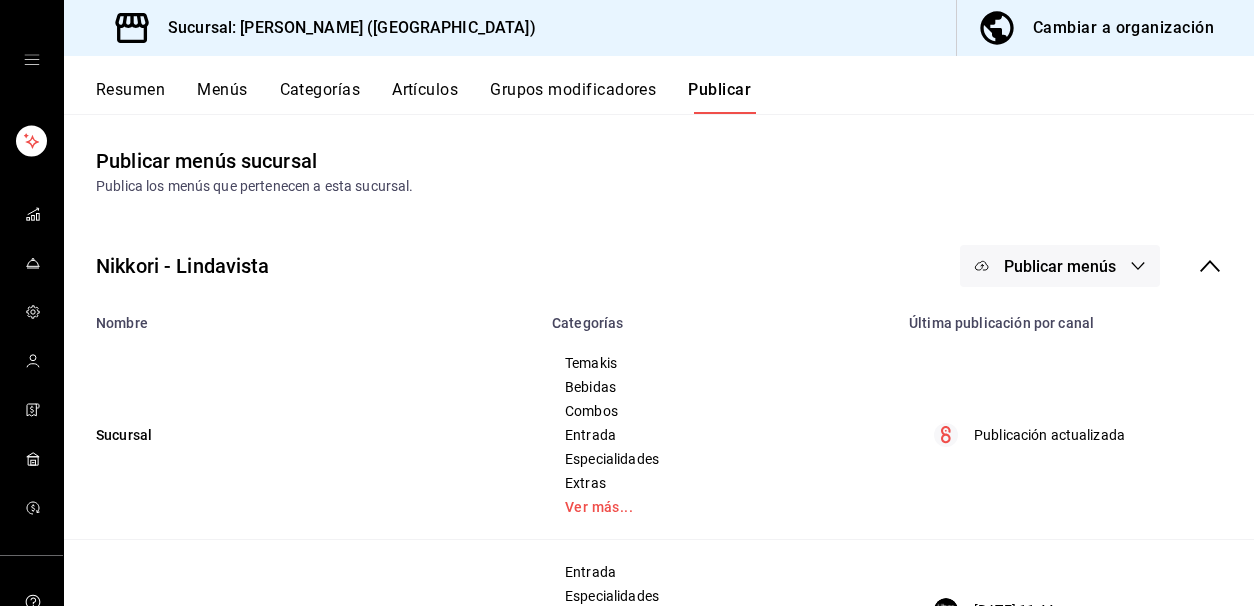 click on "Artículos" at bounding box center (425, 97) 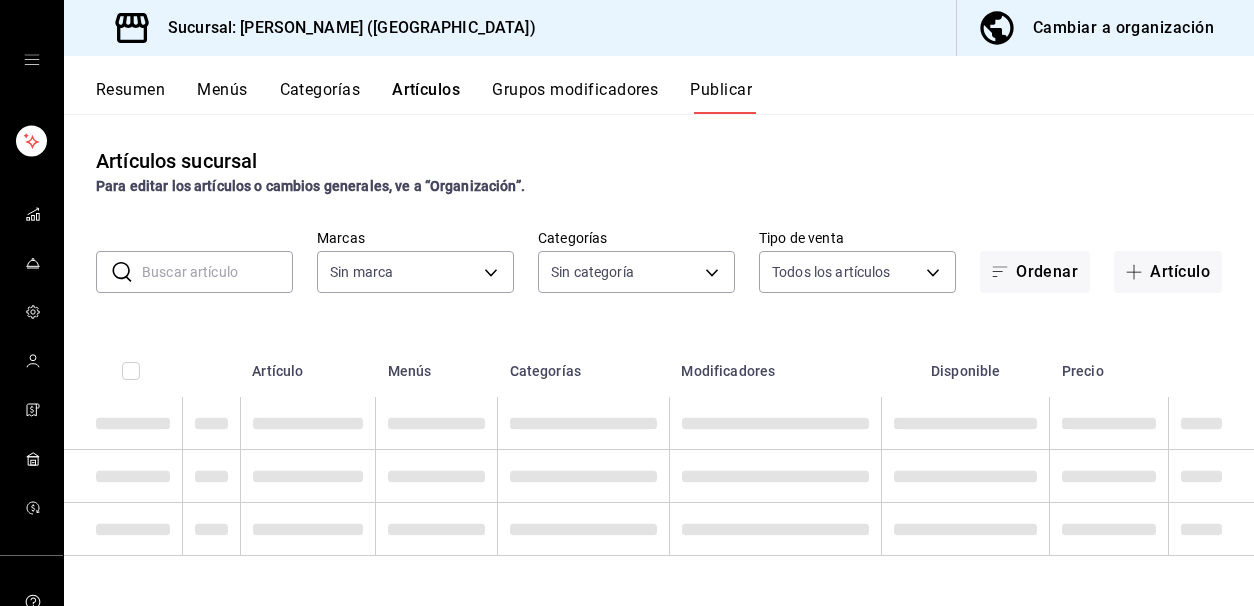 click on "Menús" at bounding box center [222, 97] 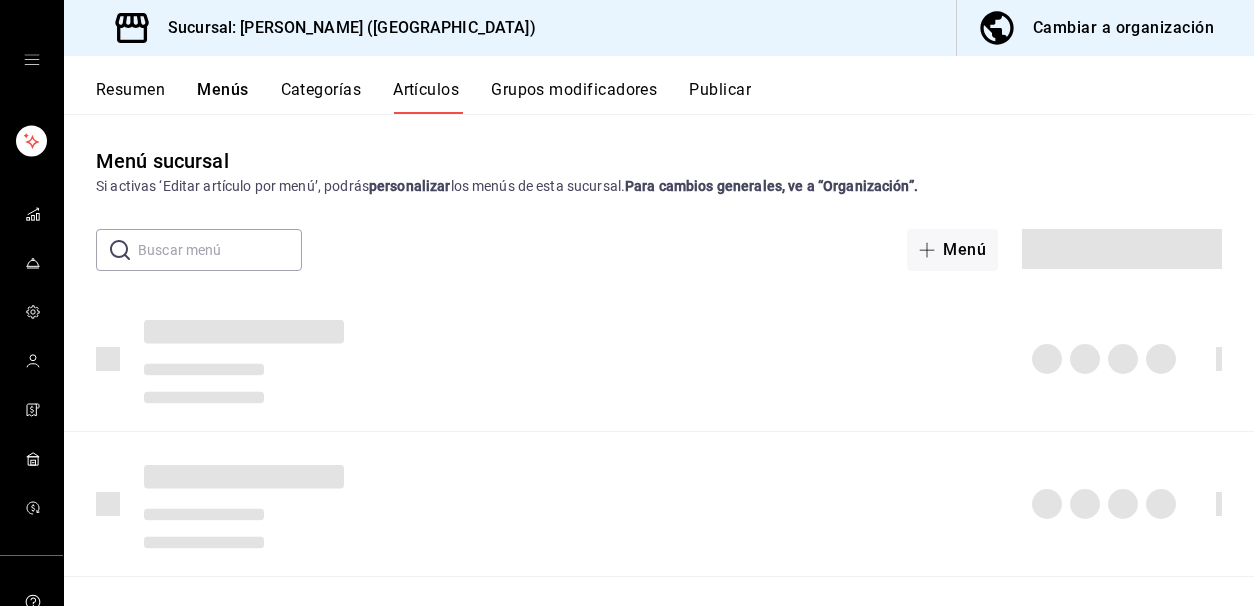 click on "Resumen" at bounding box center [130, 97] 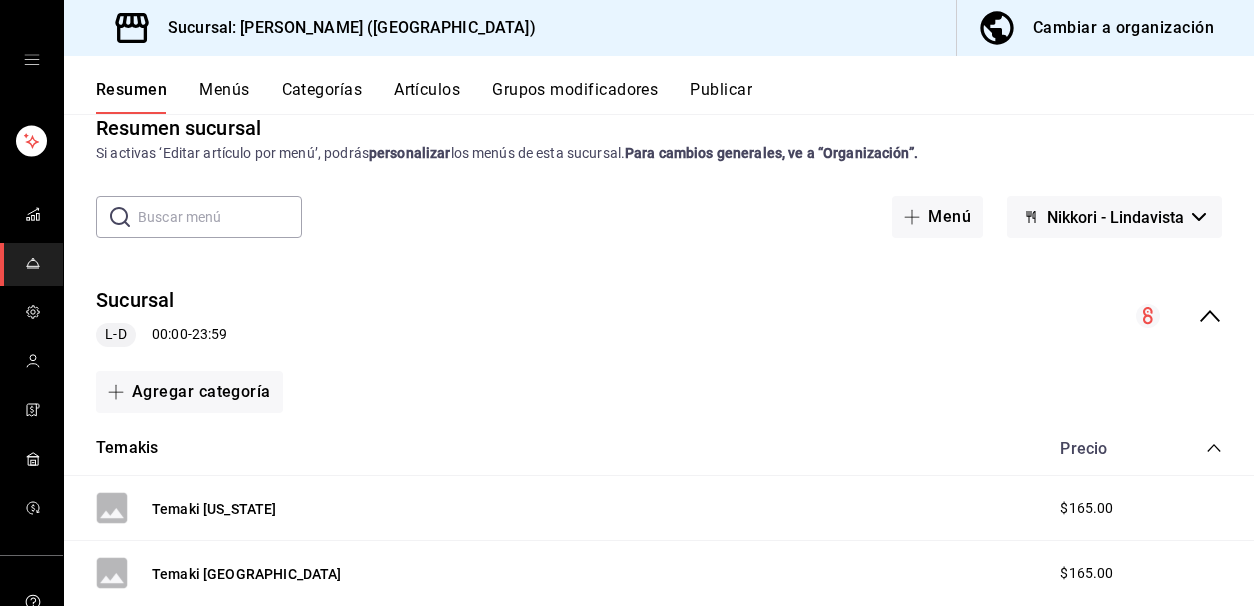 scroll, scrollTop: 0, scrollLeft: 0, axis: both 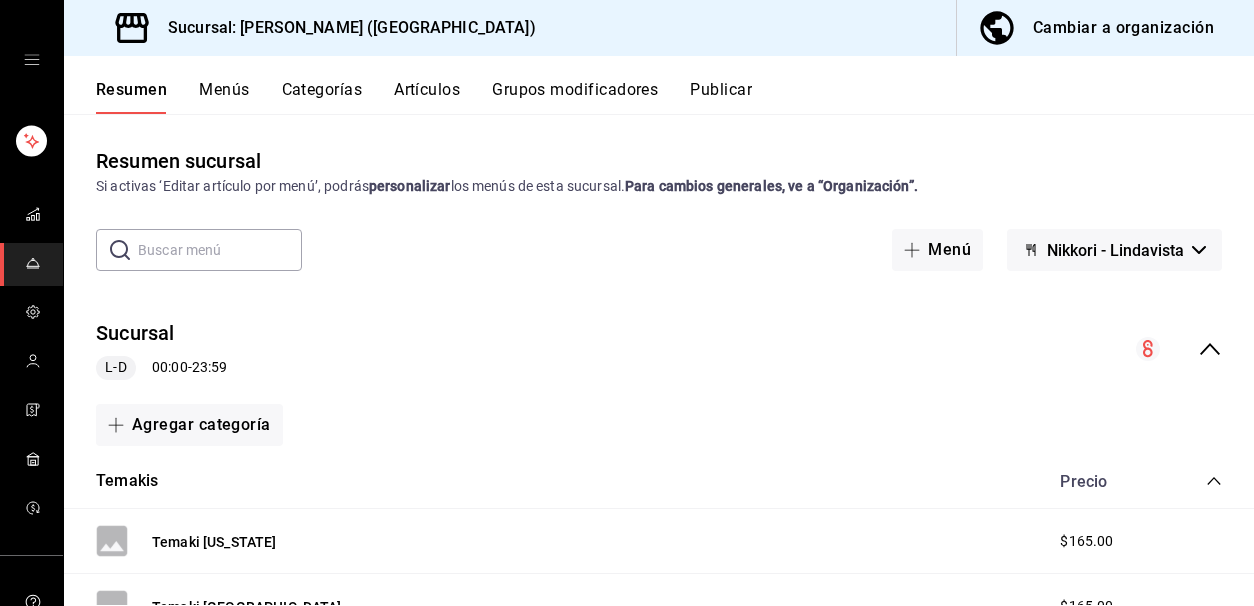 click on "Menús" at bounding box center [224, 97] 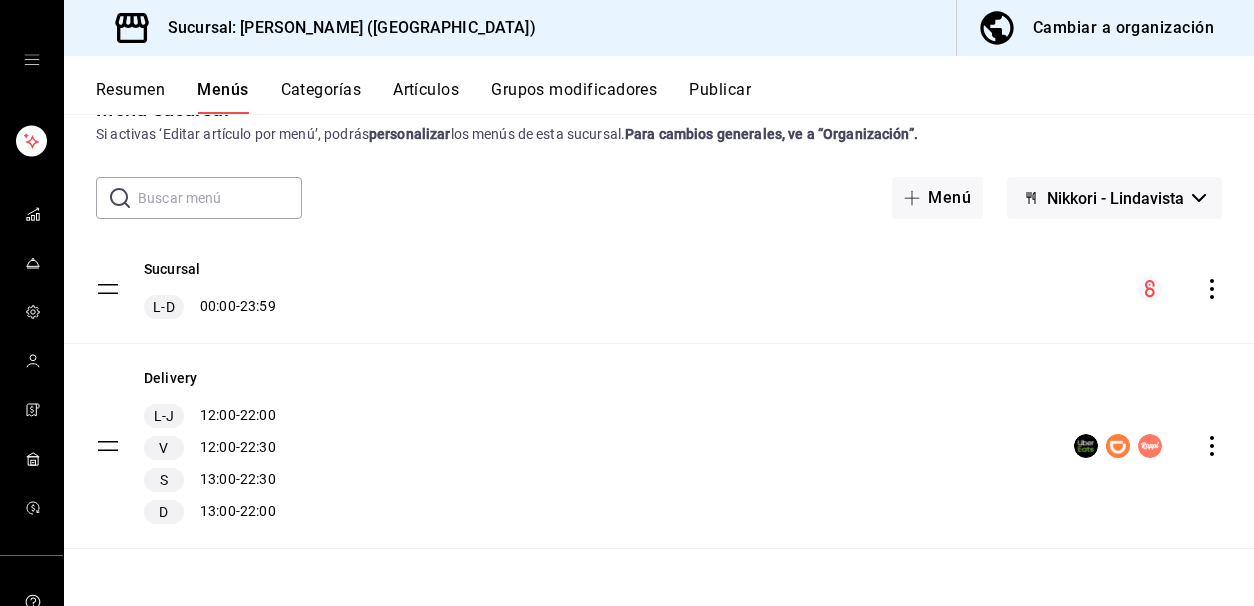 scroll, scrollTop: 47, scrollLeft: 0, axis: vertical 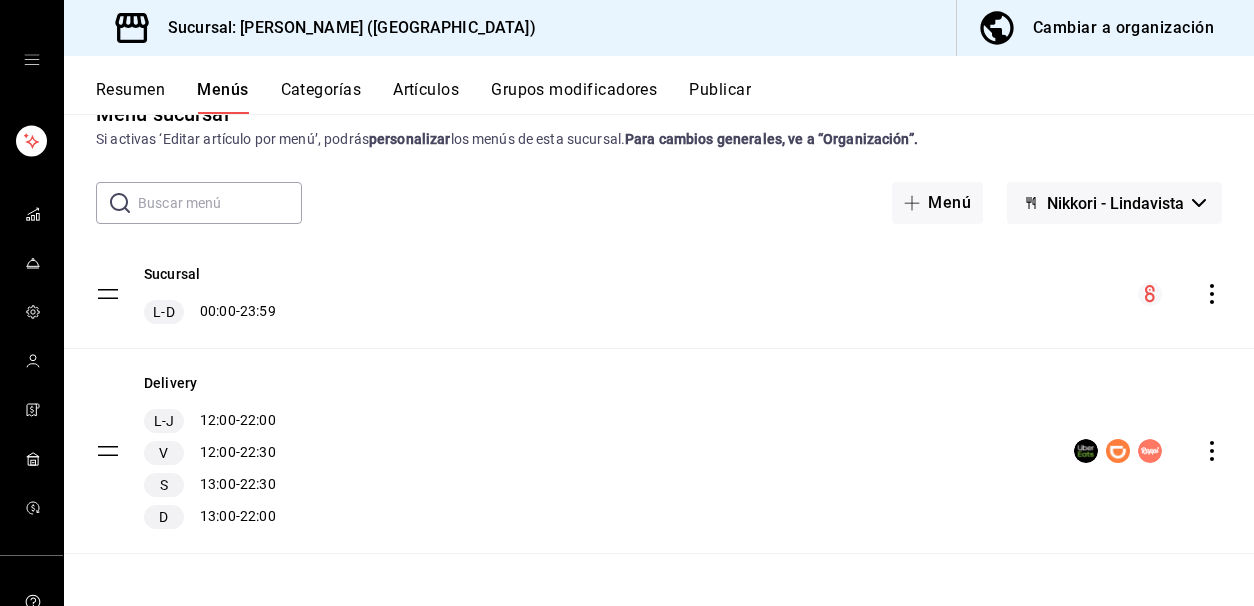 click on "Resumen" at bounding box center (130, 97) 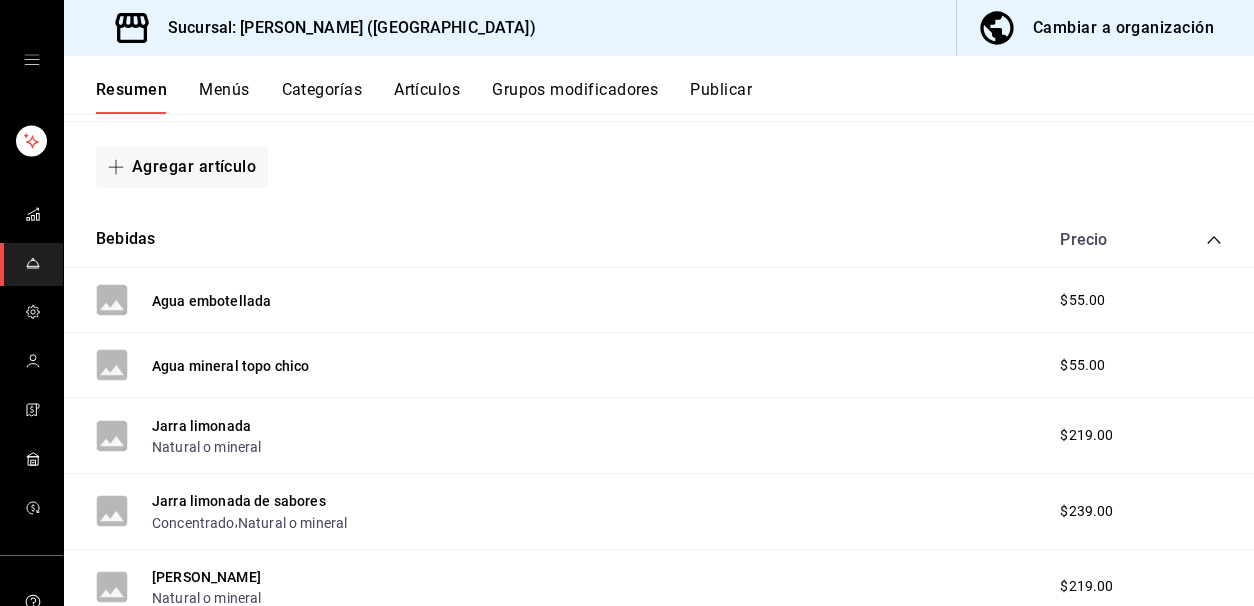 scroll, scrollTop: 0, scrollLeft: 0, axis: both 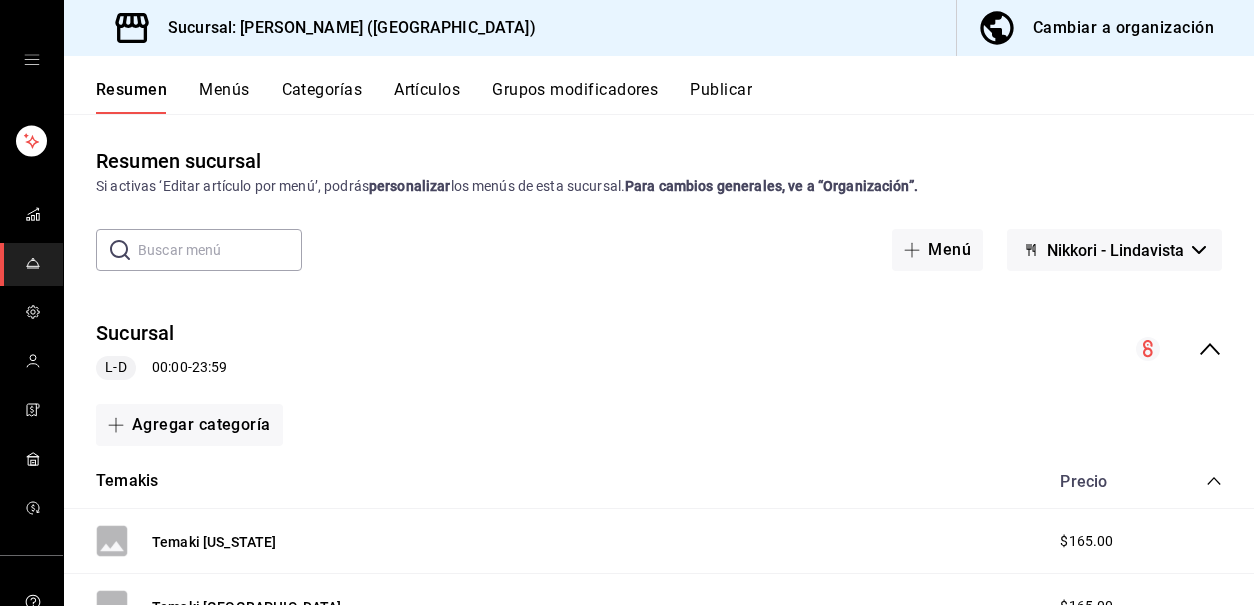 click 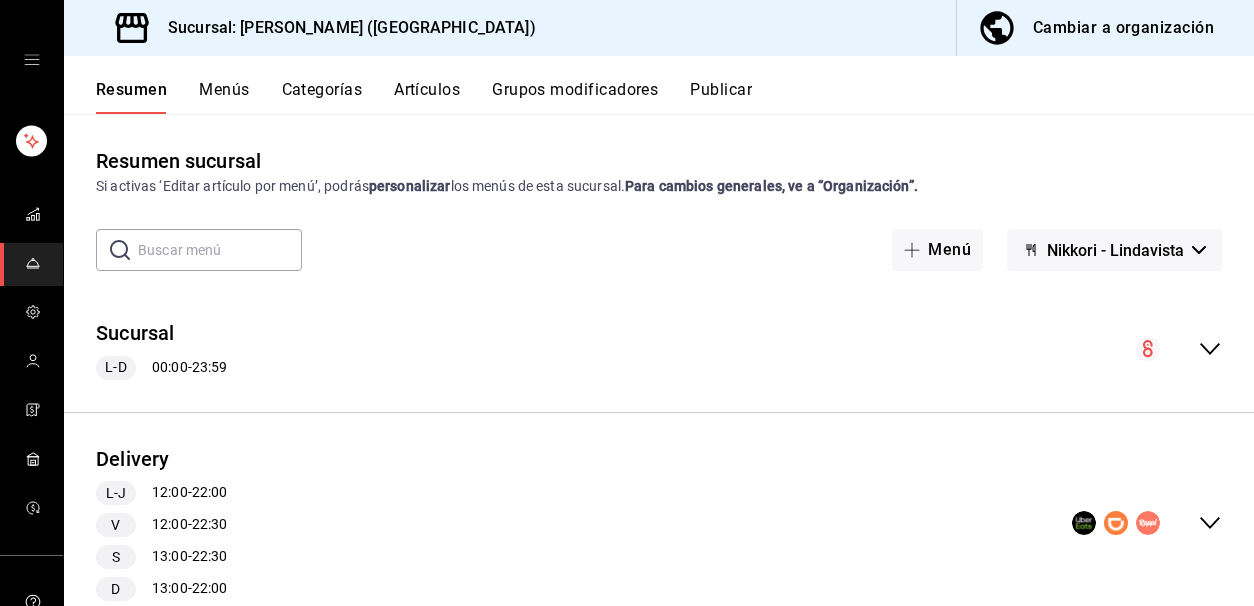 click 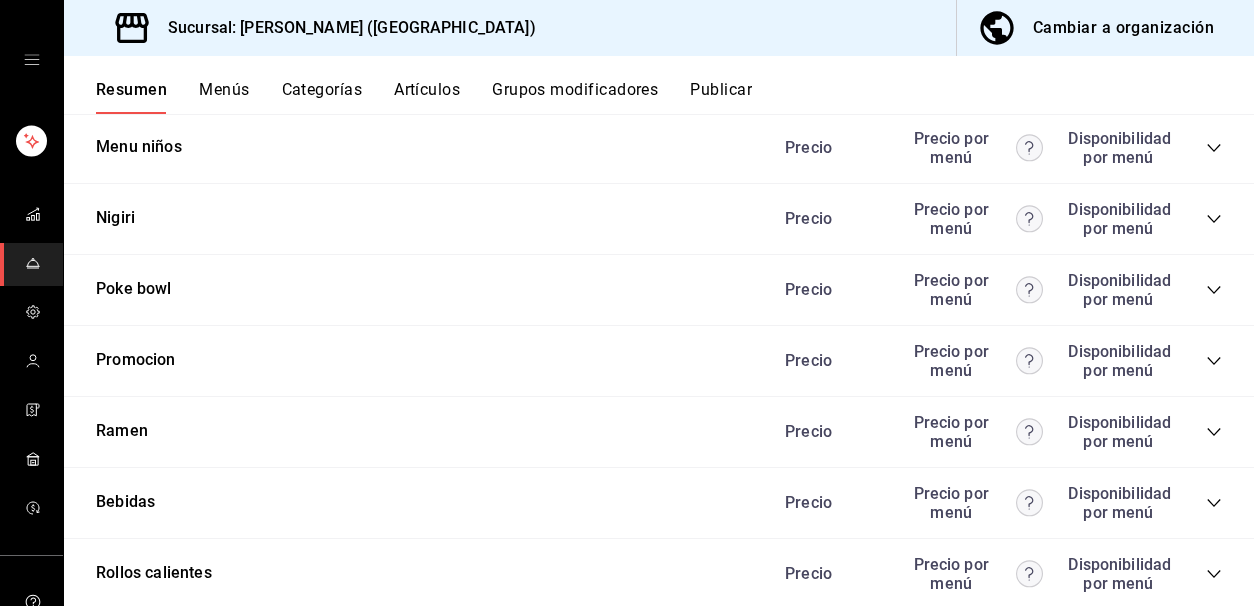 scroll, scrollTop: 2417, scrollLeft: 0, axis: vertical 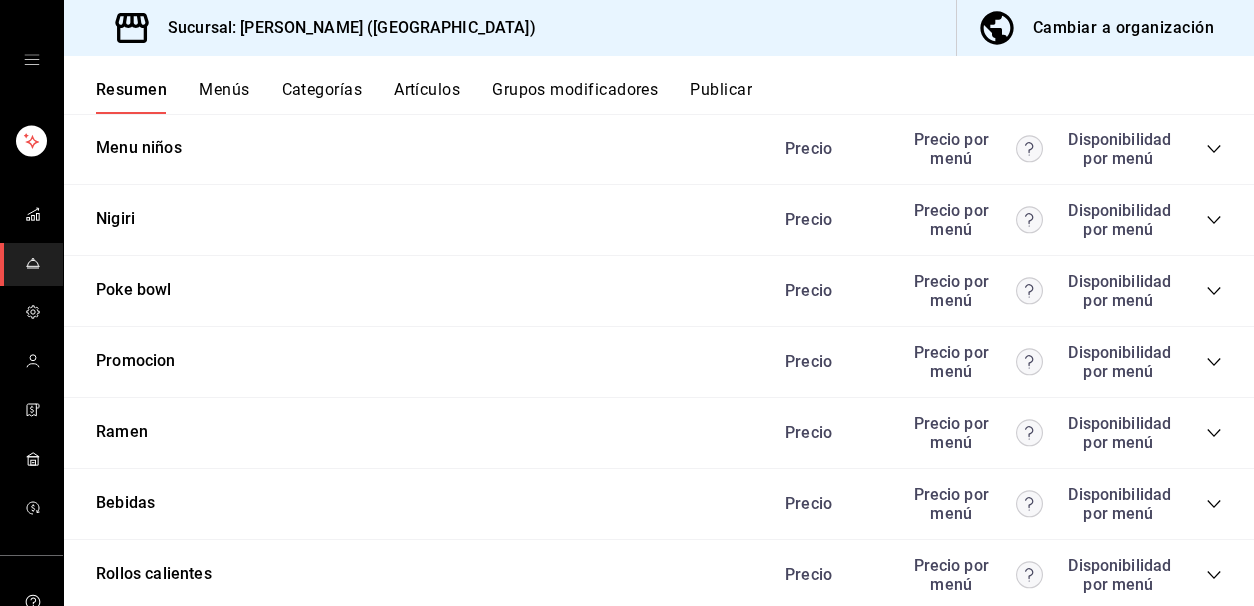 click 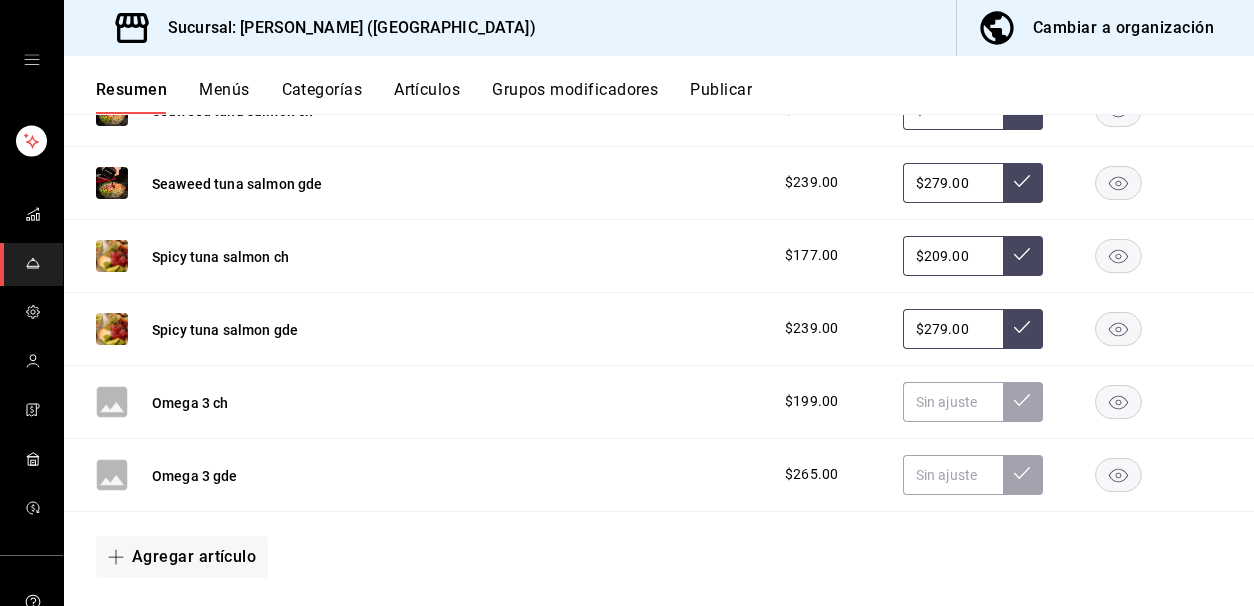 scroll, scrollTop: 3255, scrollLeft: 0, axis: vertical 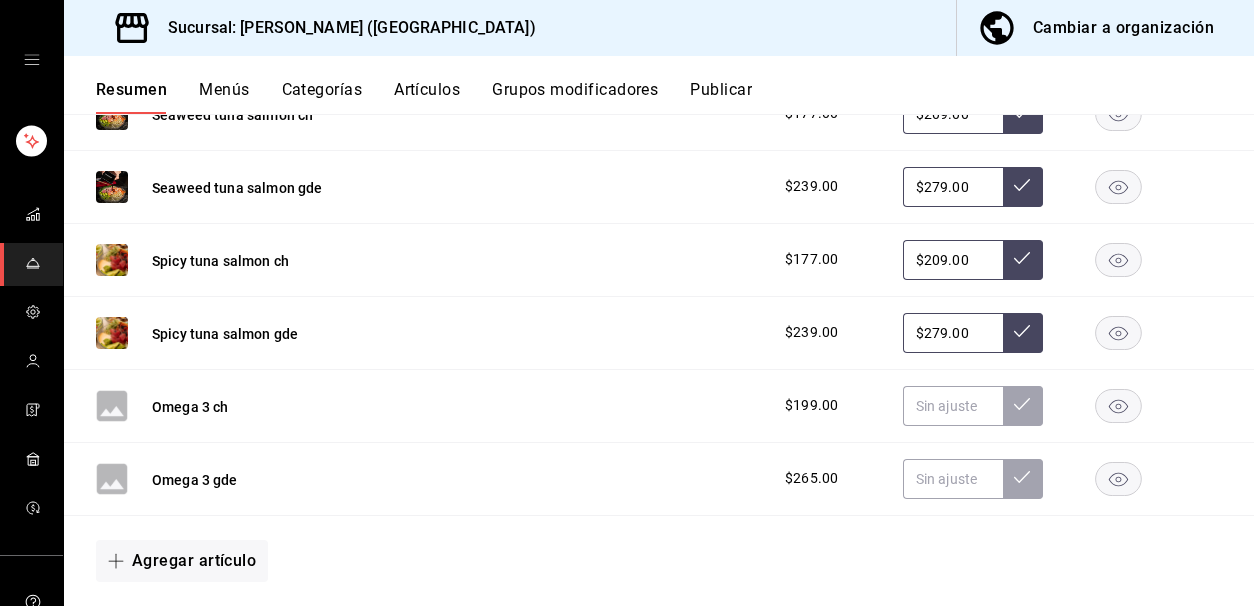 click 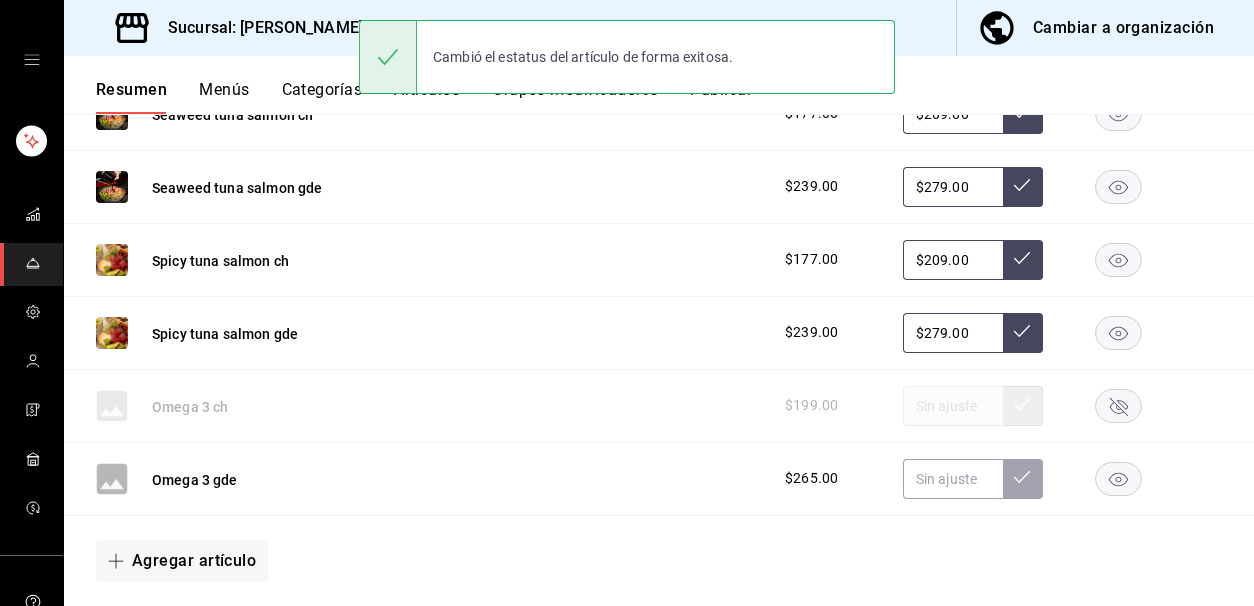 click 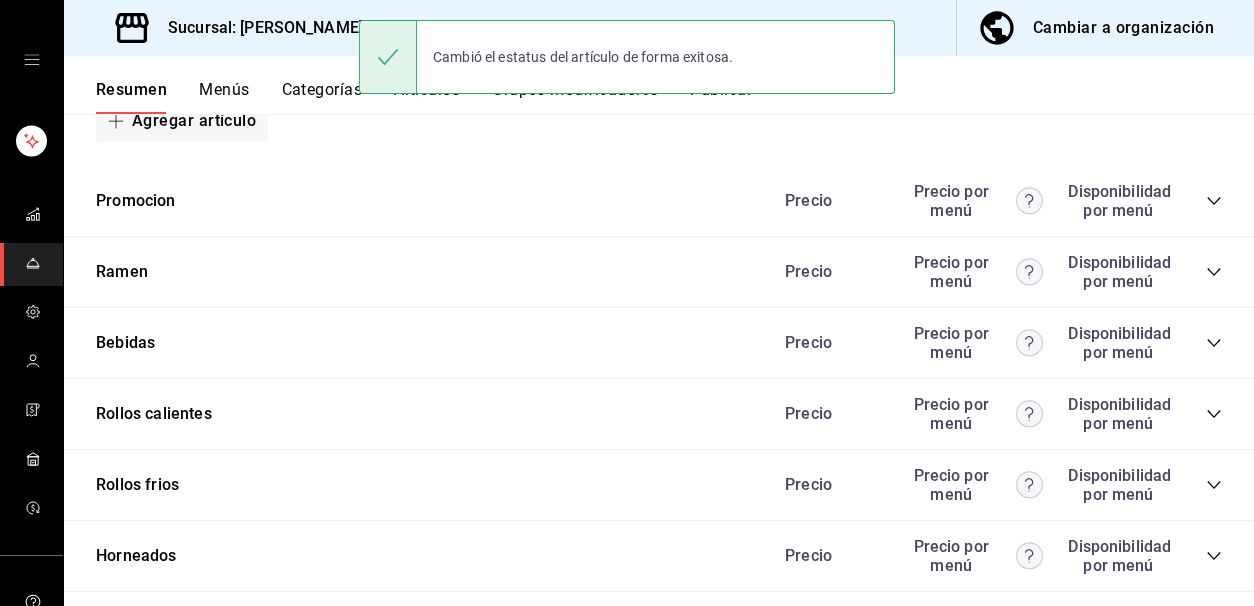 scroll, scrollTop: 3701, scrollLeft: 0, axis: vertical 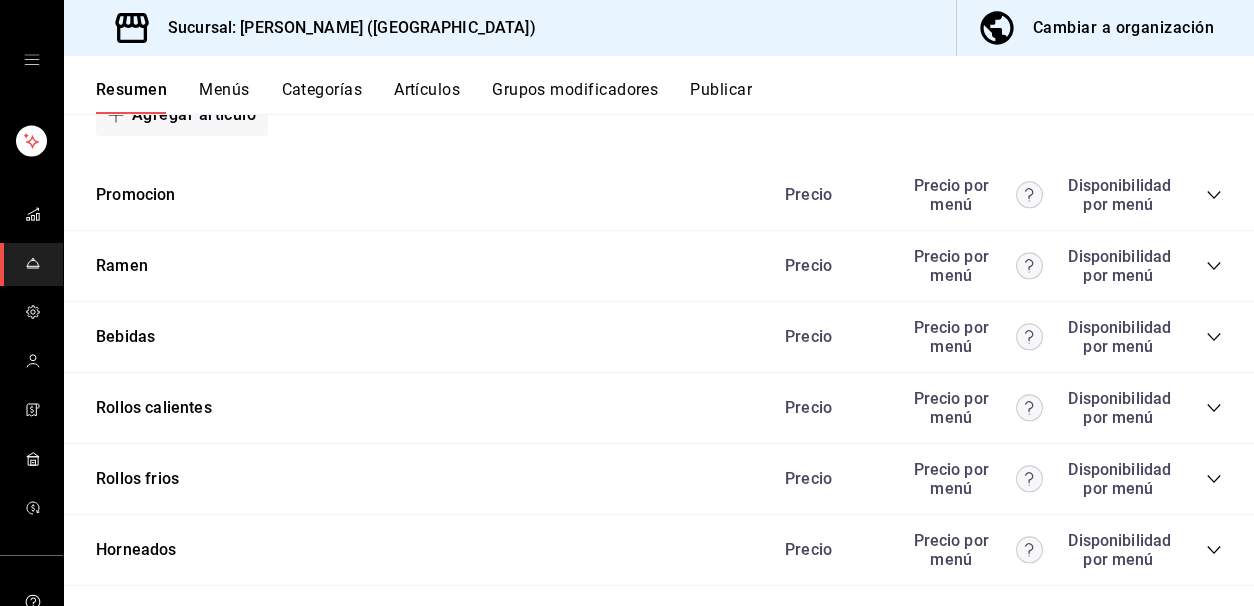 click 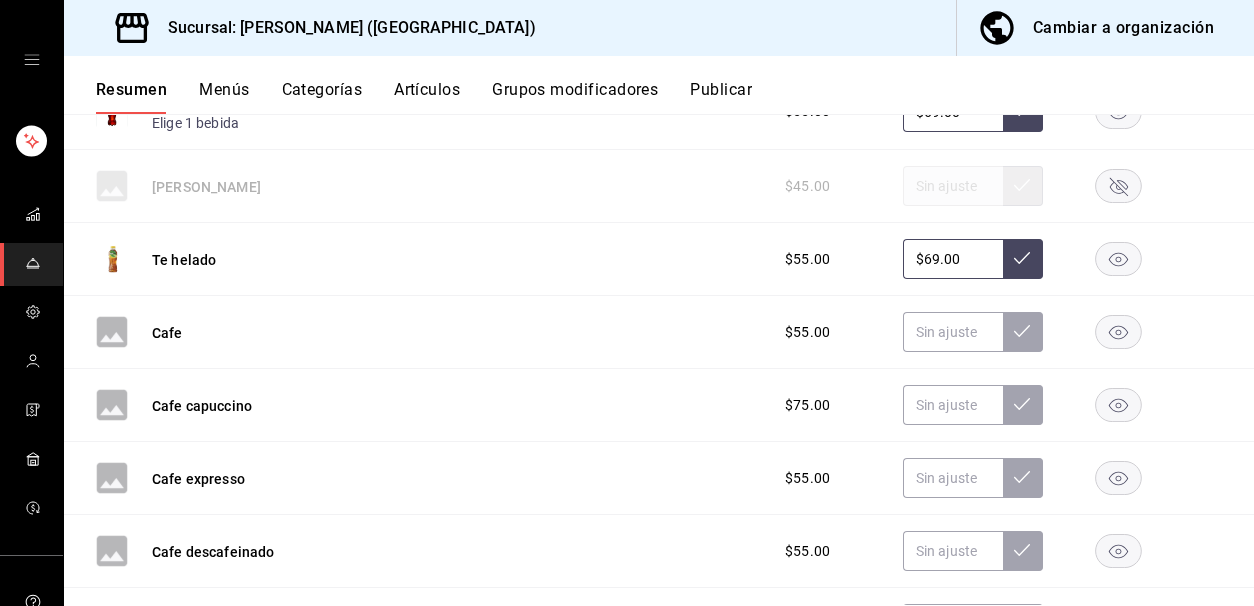 scroll, scrollTop: 4673, scrollLeft: 0, axis: vertical 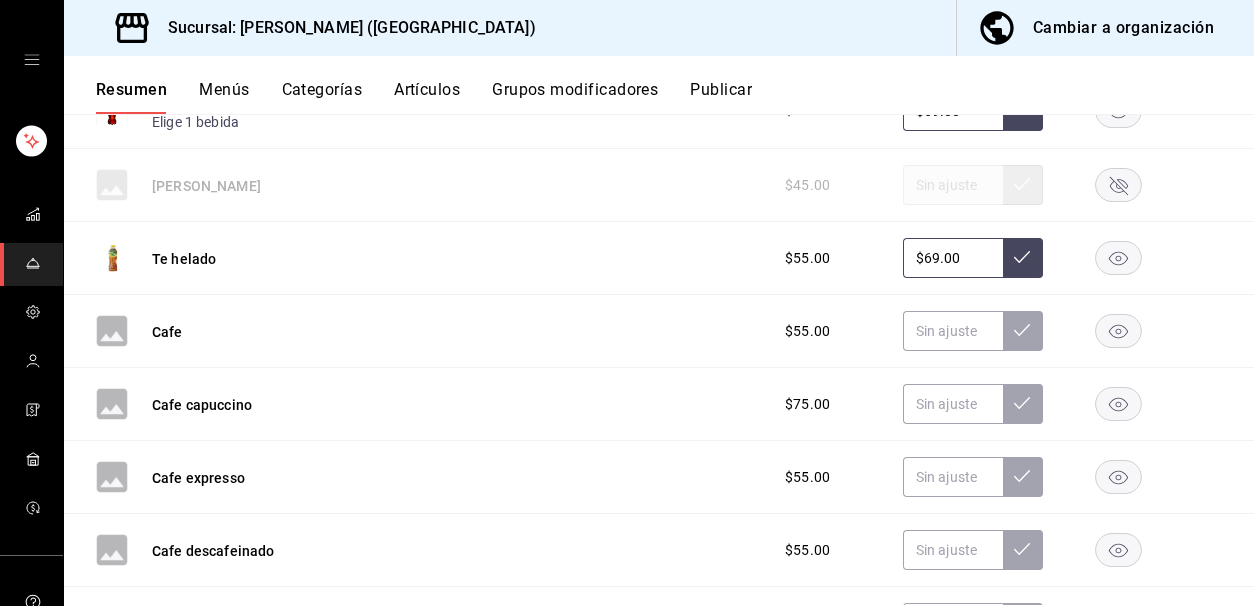 click 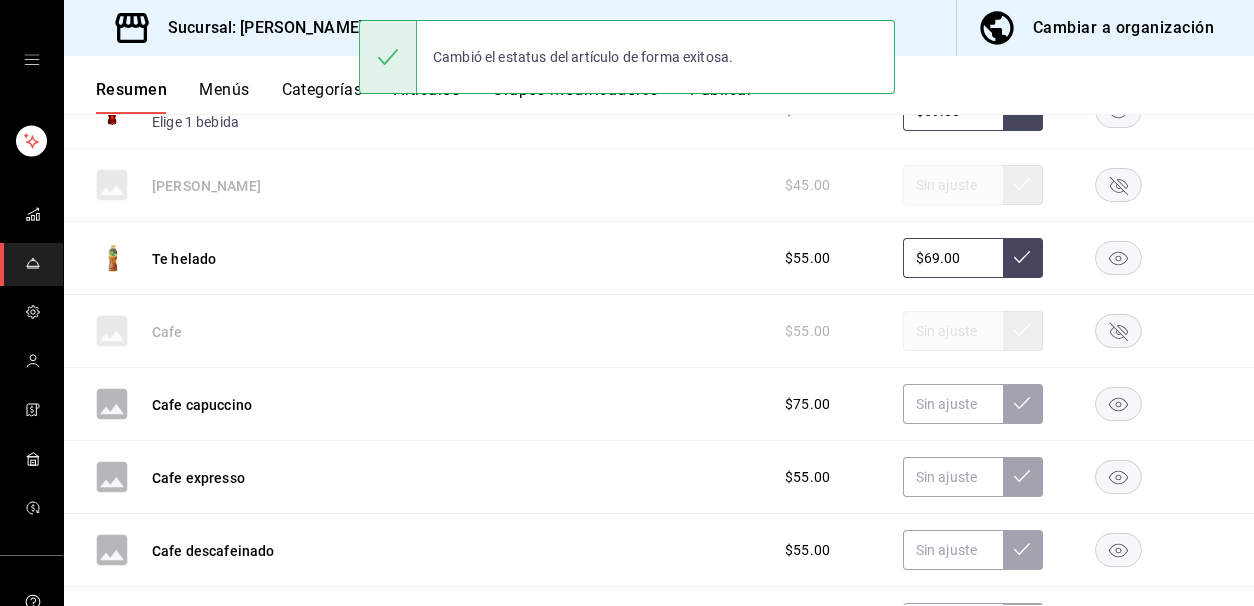 click 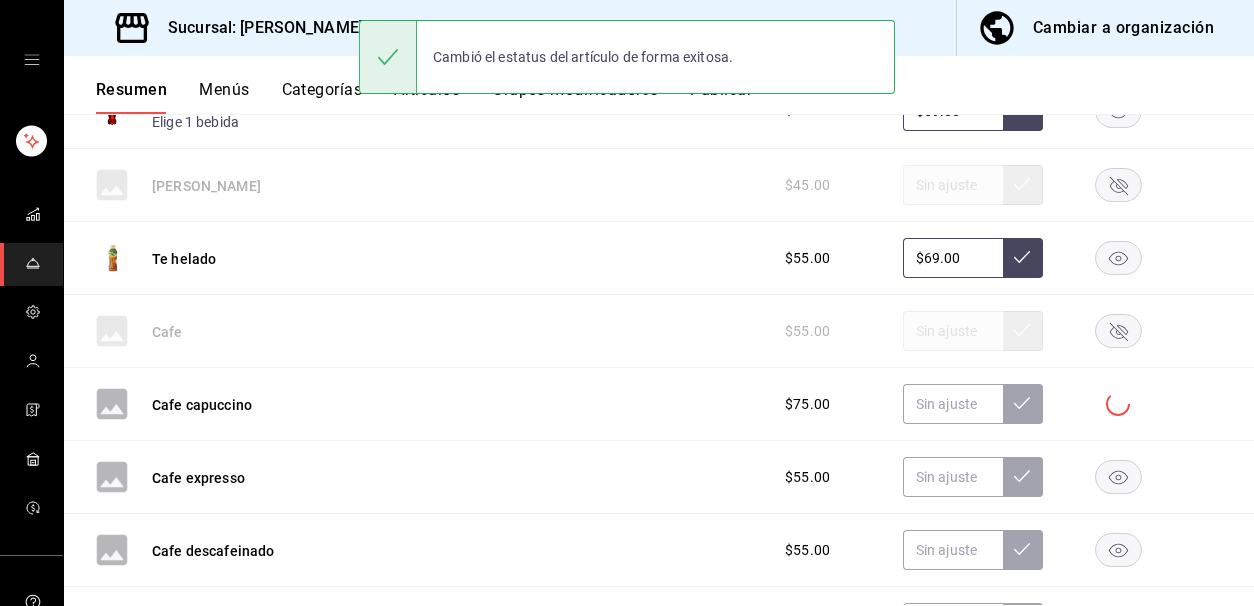 click 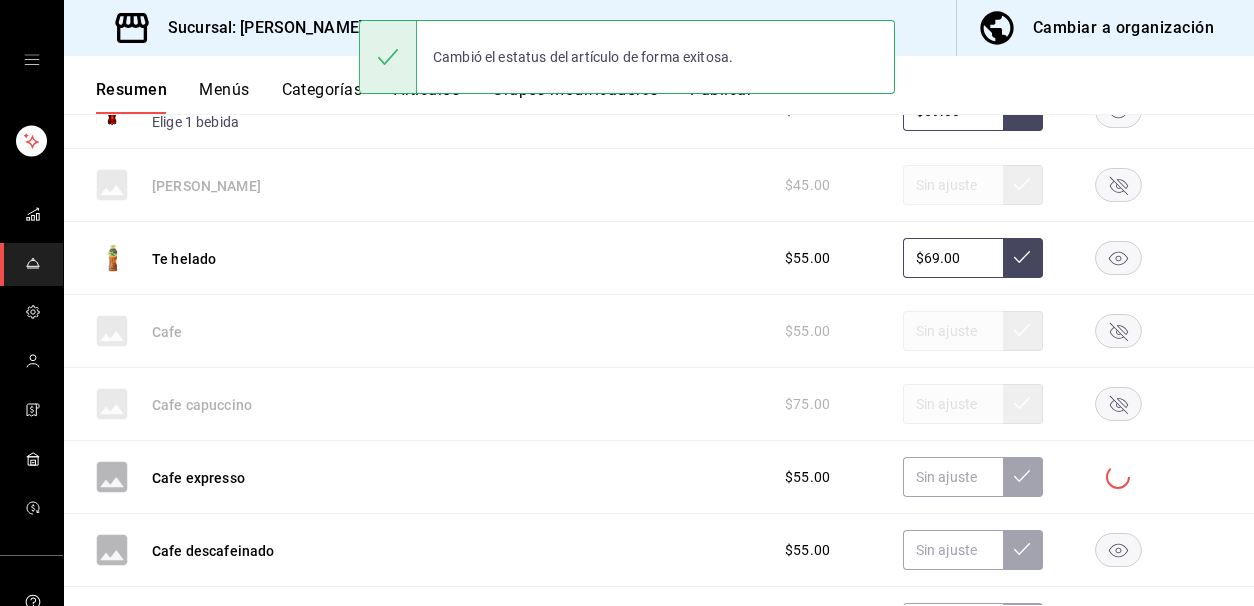 click 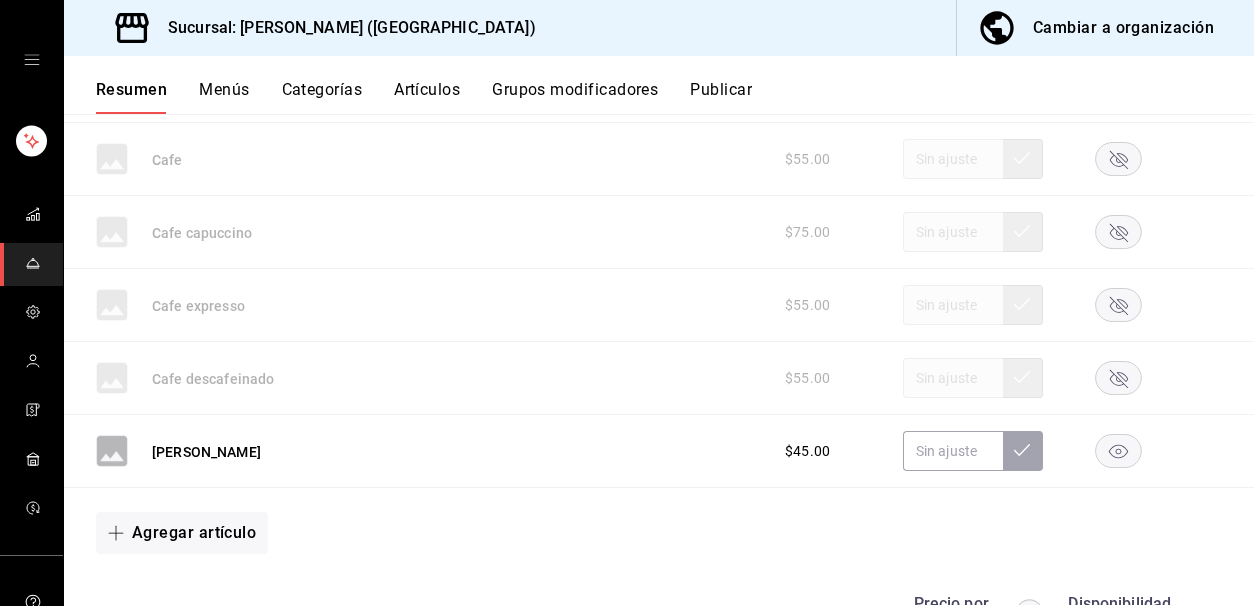 scroll, scrollTop: 4841, scrollLeft: 0, axis: vertical 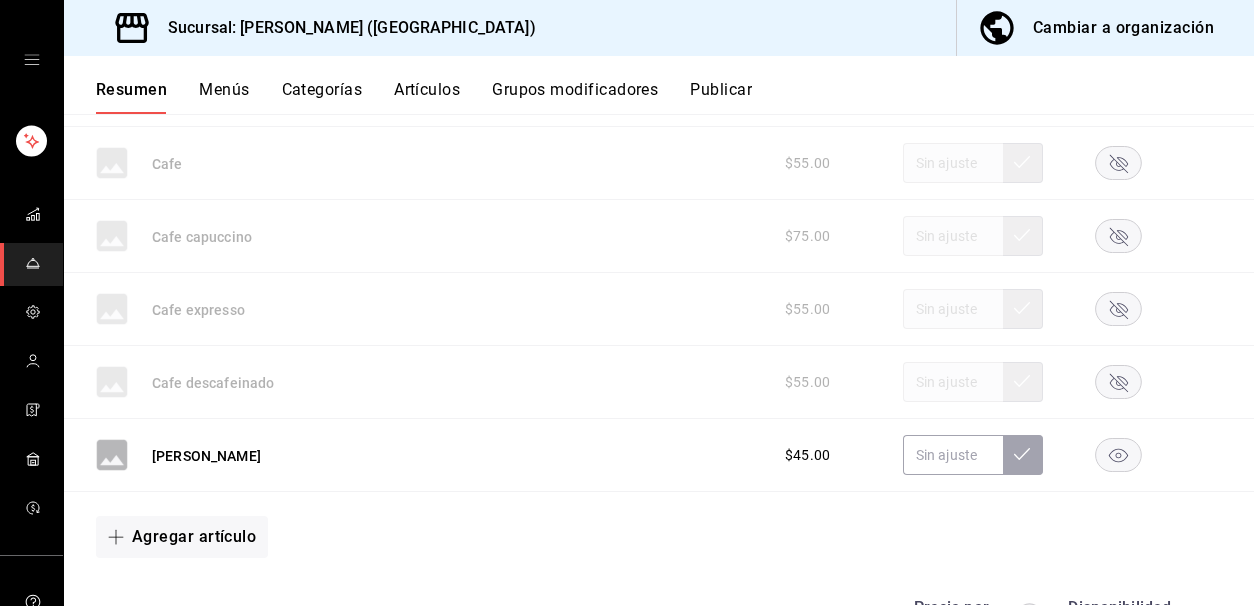 click 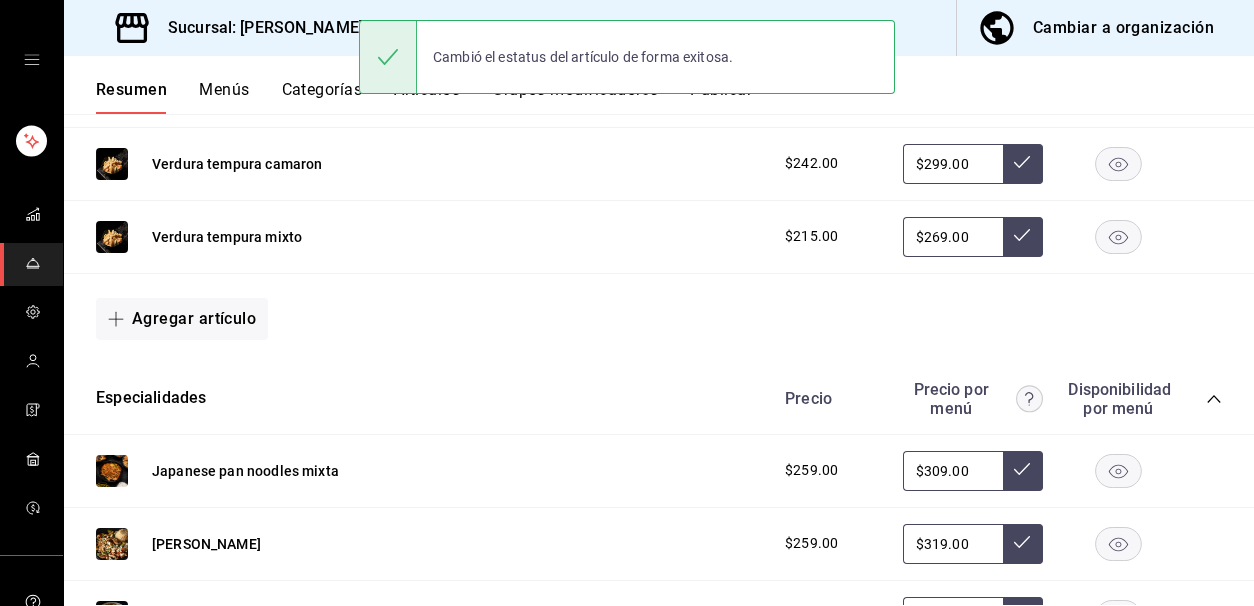 scroll, scrollTop: 92, scrollLeft: 0, axis: vertical 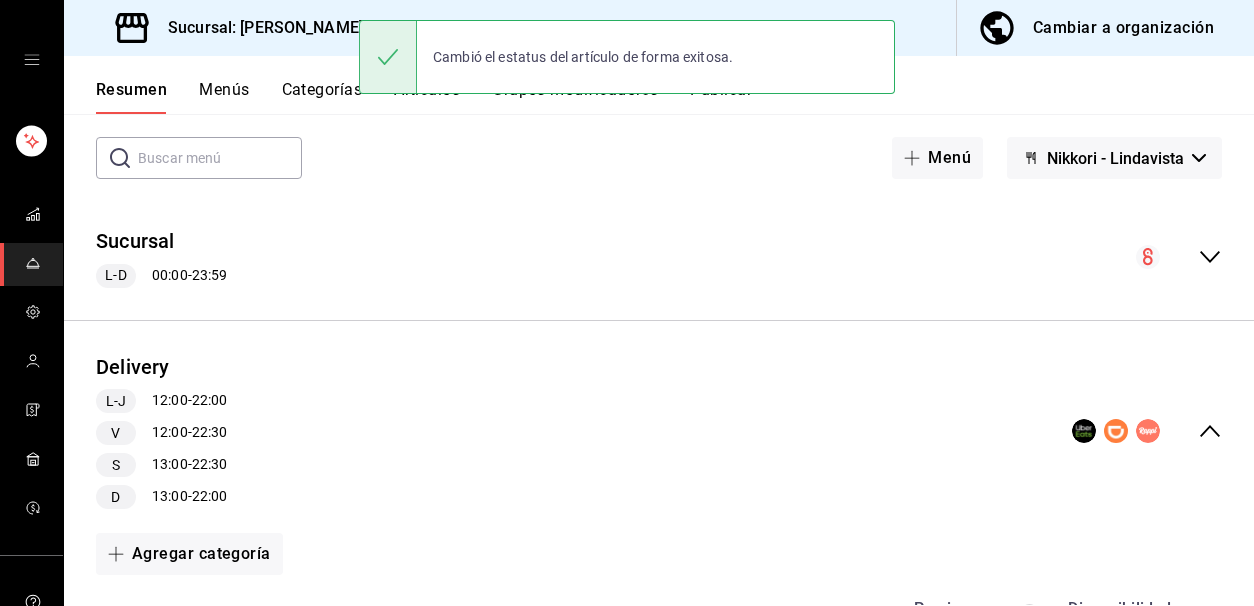 click on "Cambió el estatus del artículo de forma exitosa." at bounding box center [627, 57] 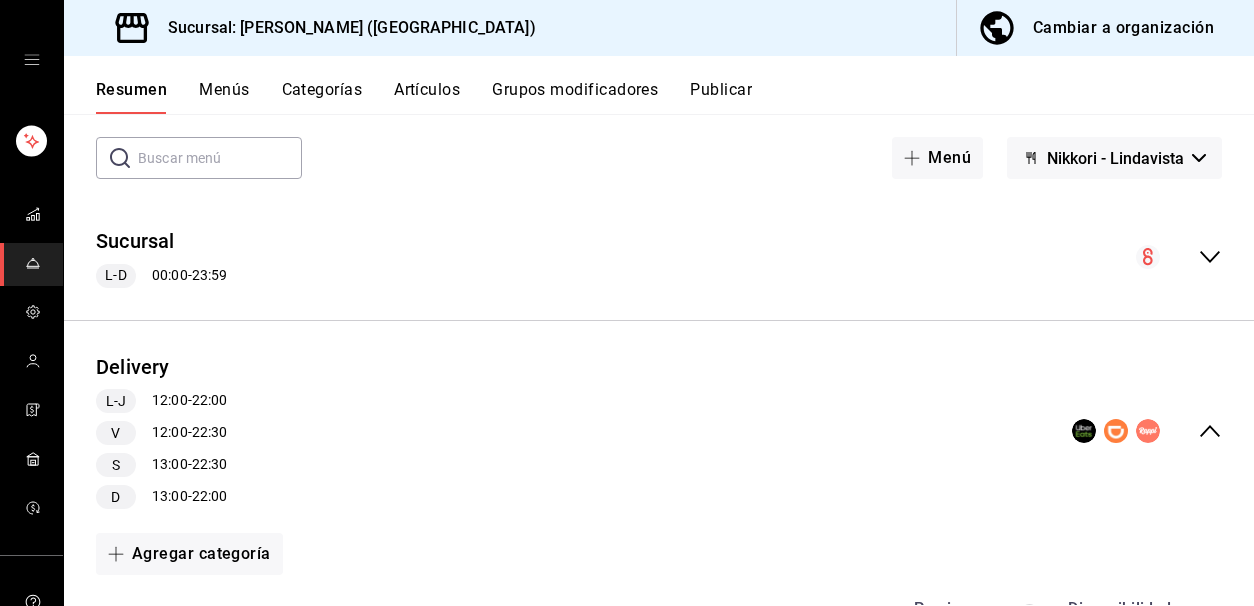 click on "Publicar" at bounding box center (721, 97) 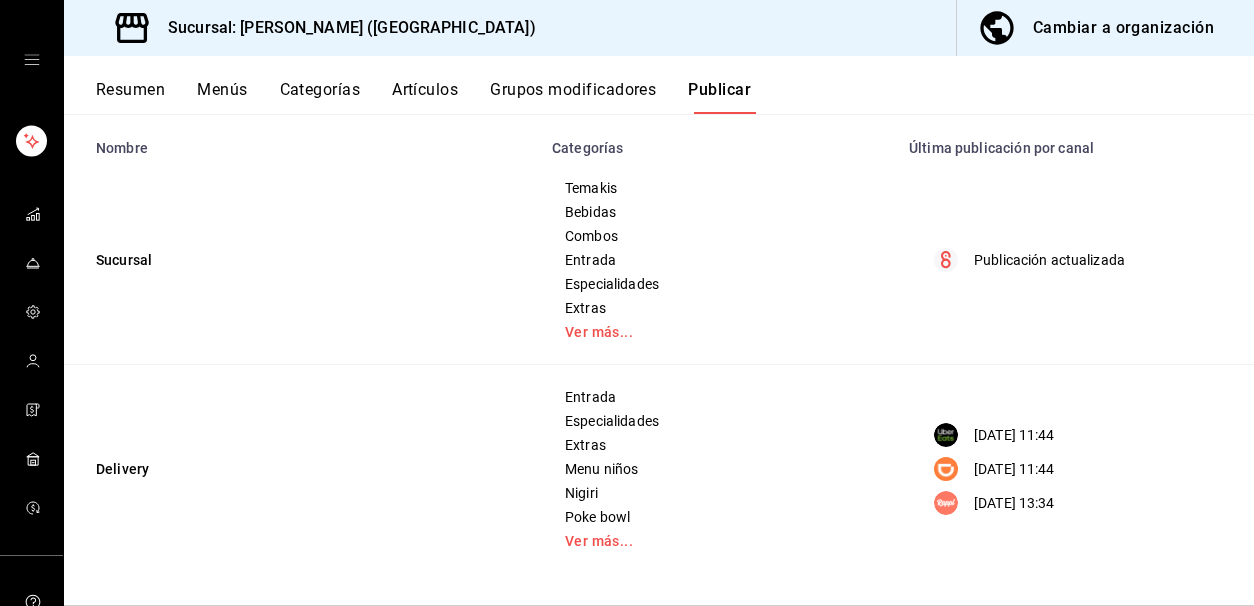 scroll, scrollTop: 0, scrollLeft: 0, axis: both 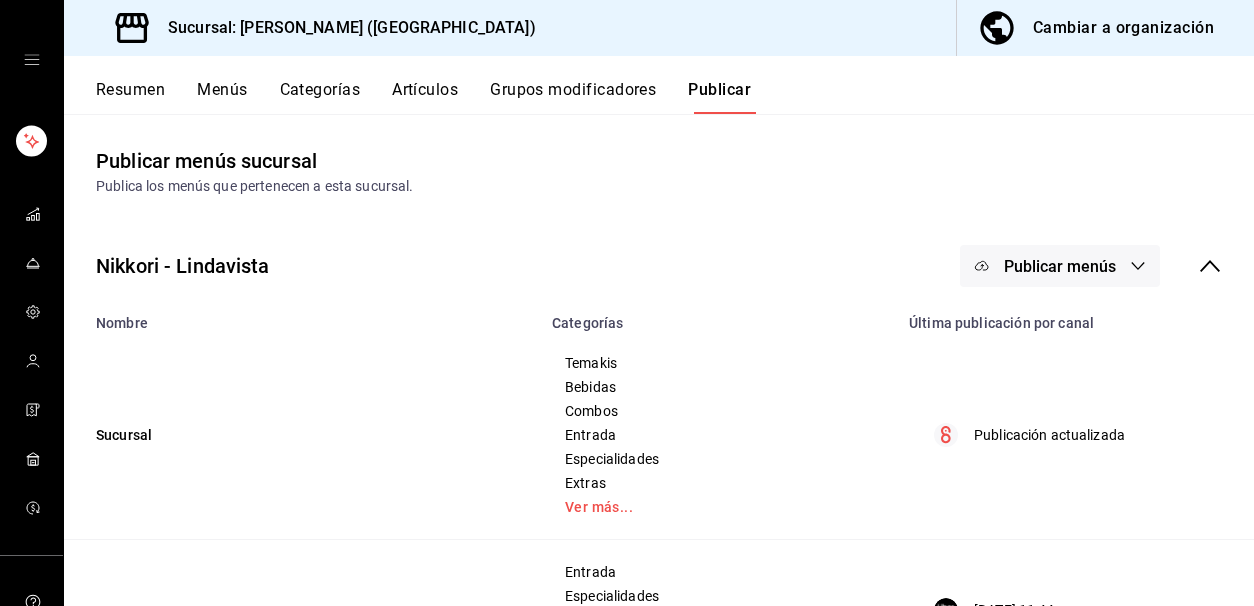 click 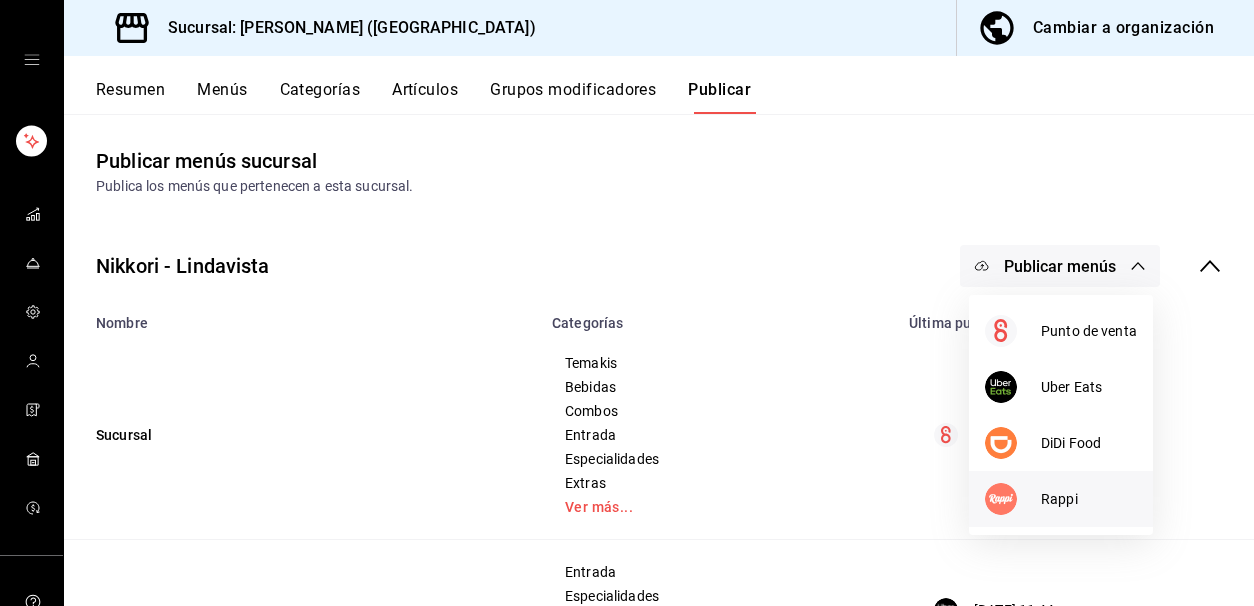 click on "Rappi" at bounding box center (1089, 499) 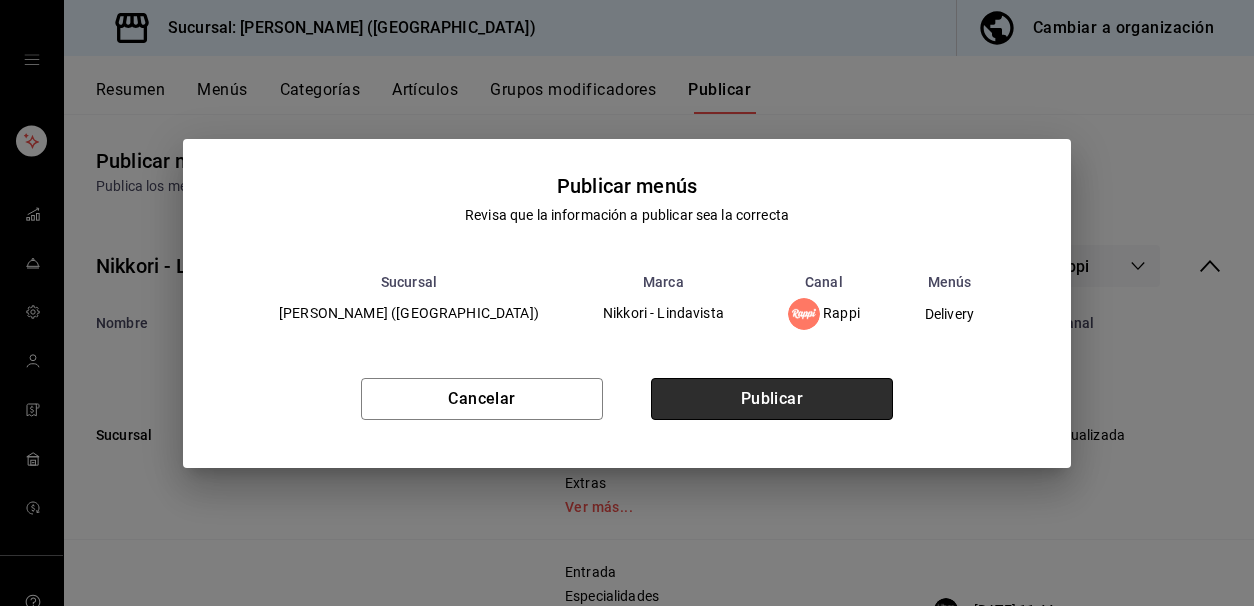 click on "Publicar" at bounding box center [772, 399] 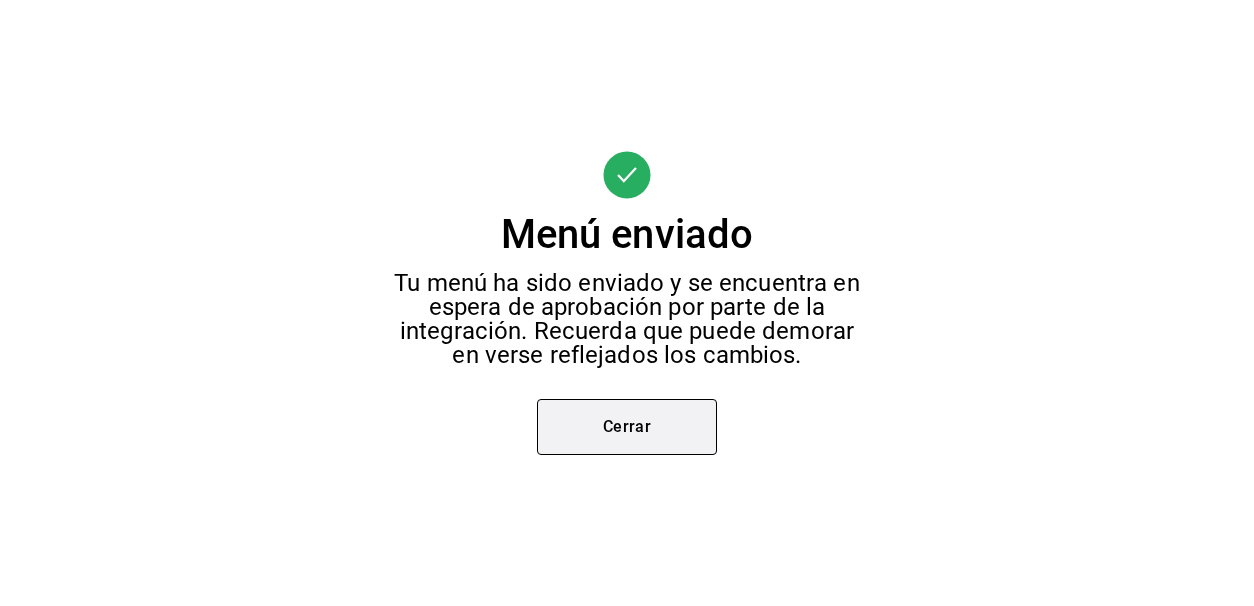 click on "Menú enviado Tu menú ha sido enviado y se encuentra en espera de aprobación por parte de la integración. Recuerda que puede demorar en verse reflejados los cambios. Cerrar" at bounding box center (627, 303) 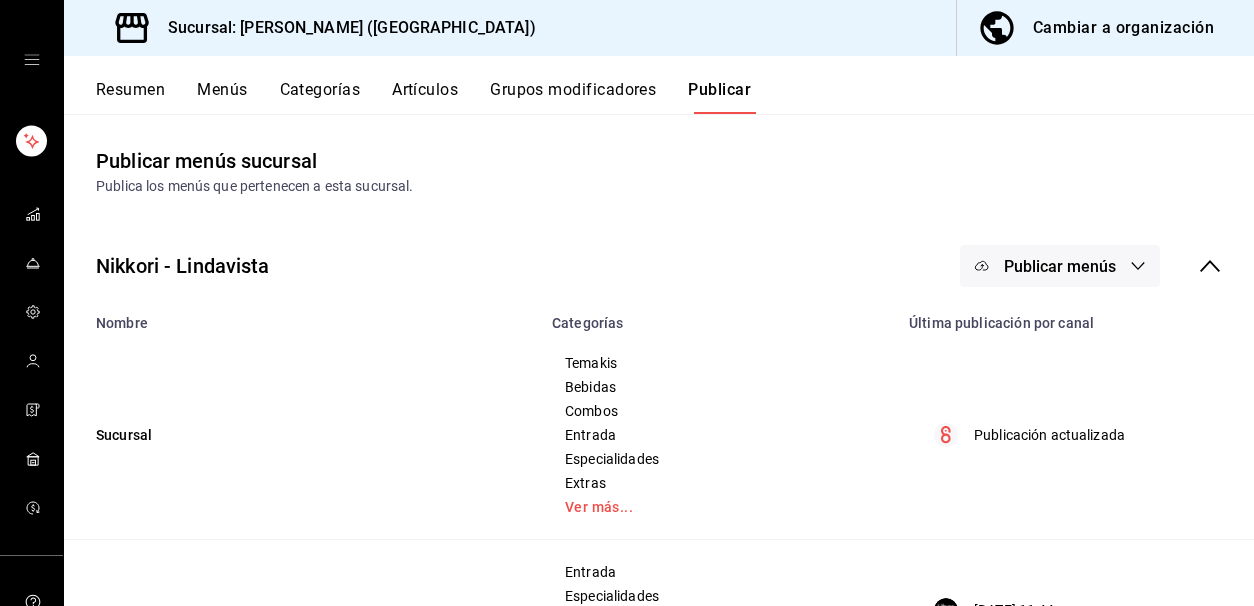 click on "Publicar menús" at bounding box center [1060, 266] 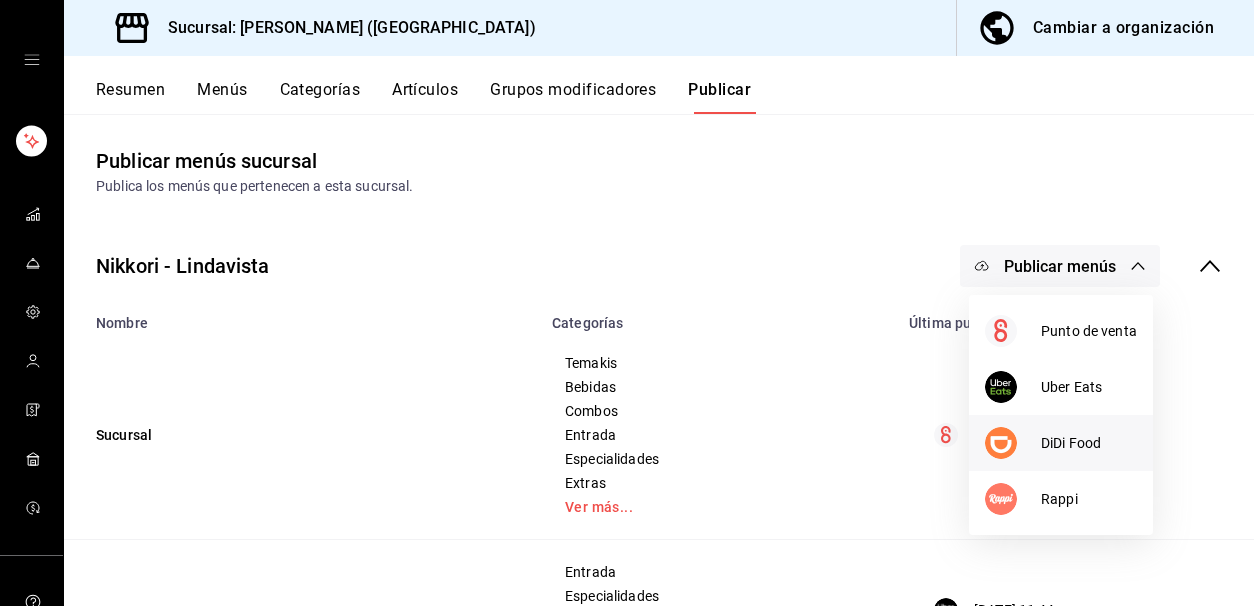 click on "DiDi Food" at bounding box center (1089, 443) 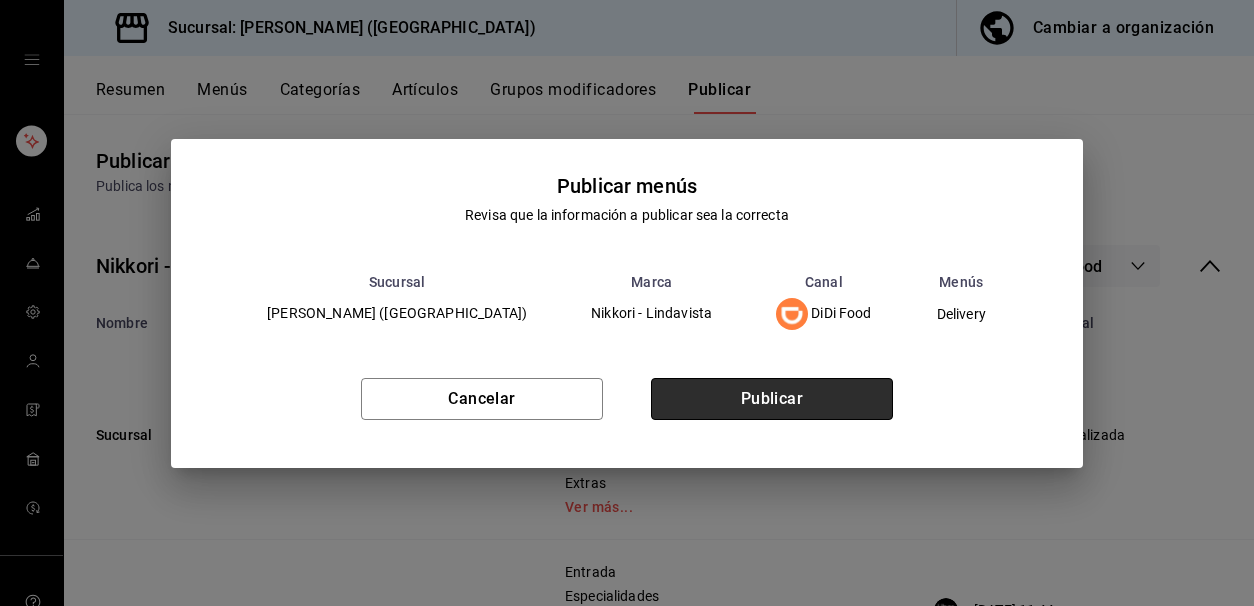click on "Publicar" at bounding box center (772, 399) 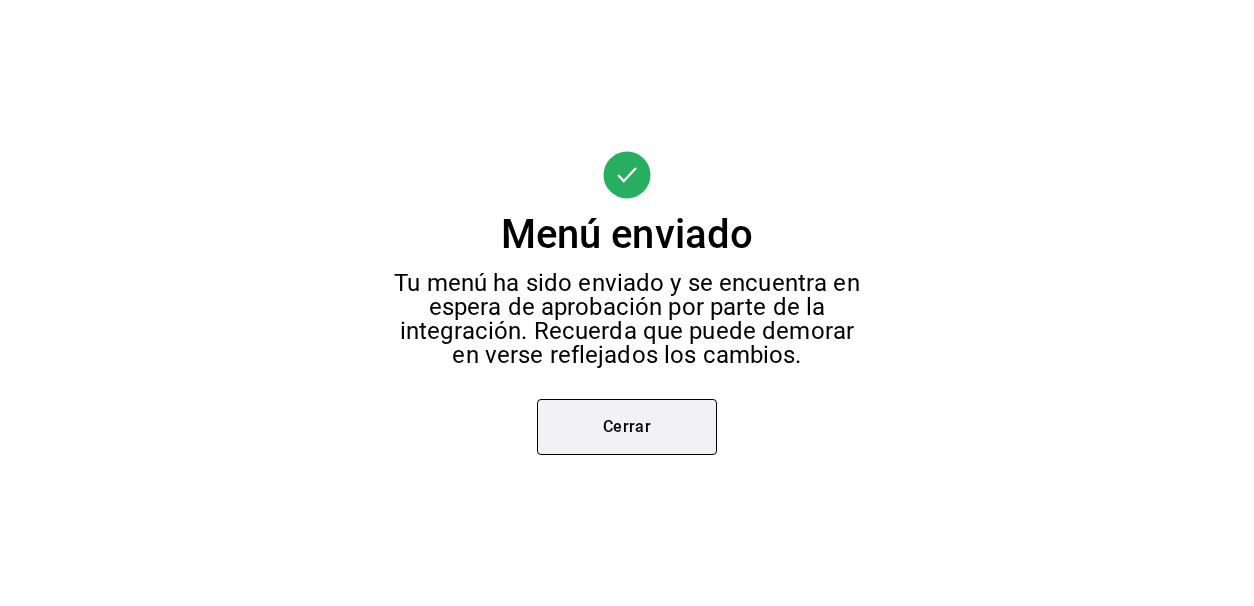 click on "Cerrar" at bounding box center (627, 427) 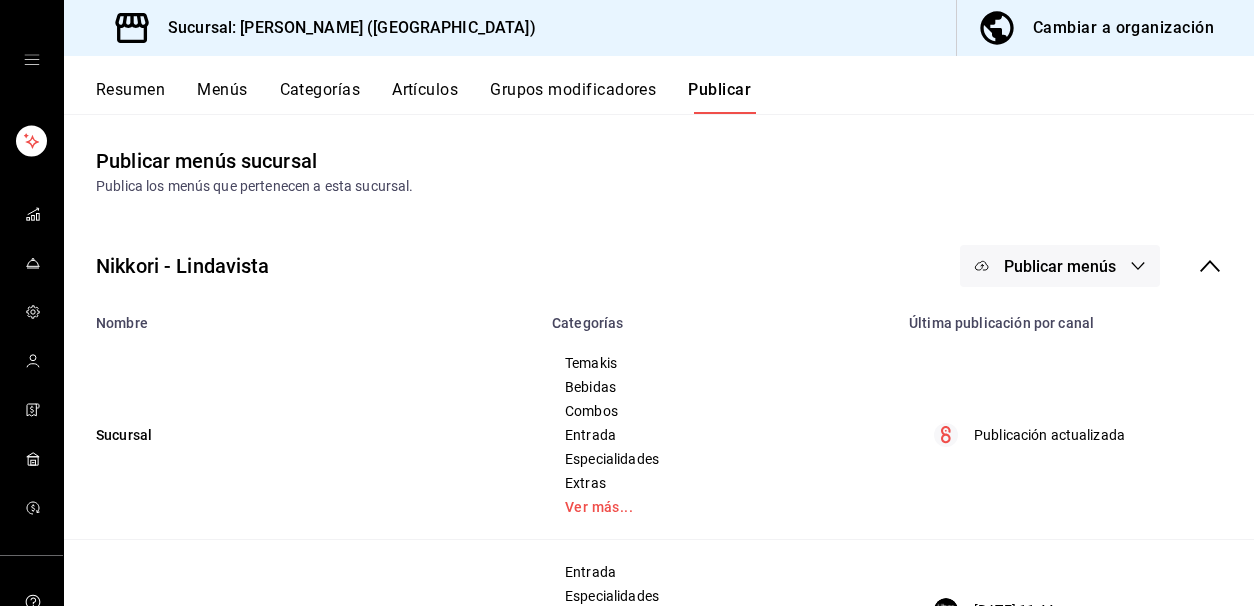 click on "Publicar menús" at bounding box center (1060, 266) 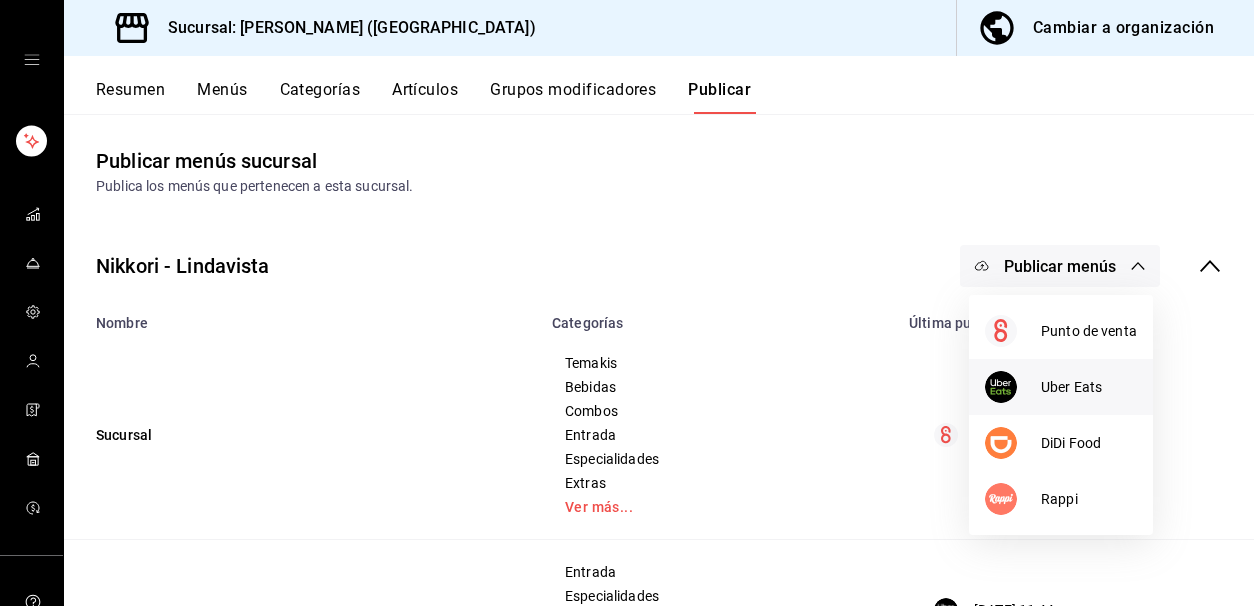 click at bounding box center [1013, 387] 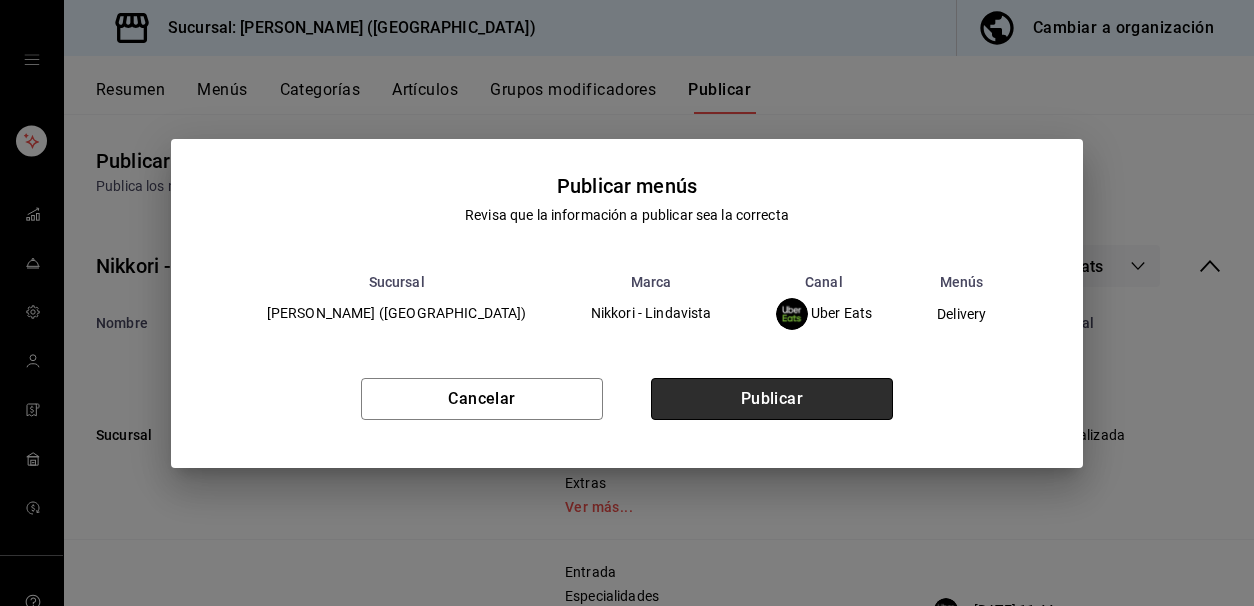 click on "Publicar" at bounding box center [772, 399] 